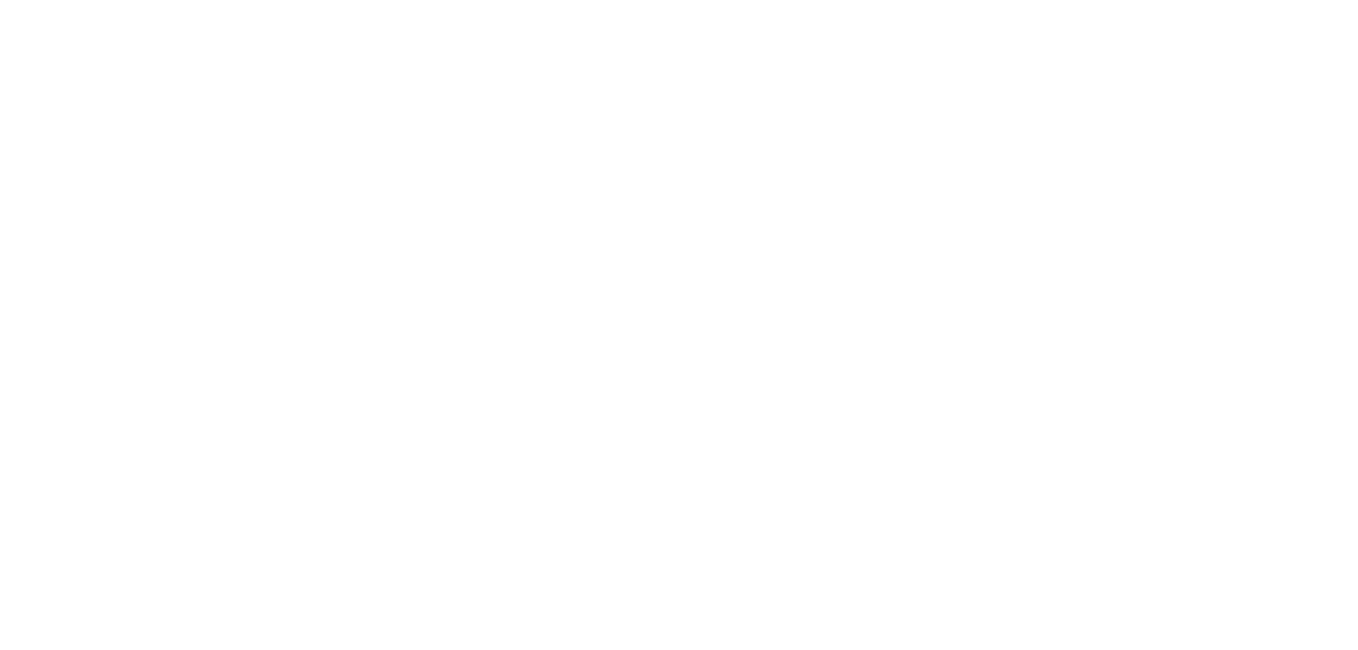 scroll, scrollTop: 0, scrollLeft: 0, axis: both 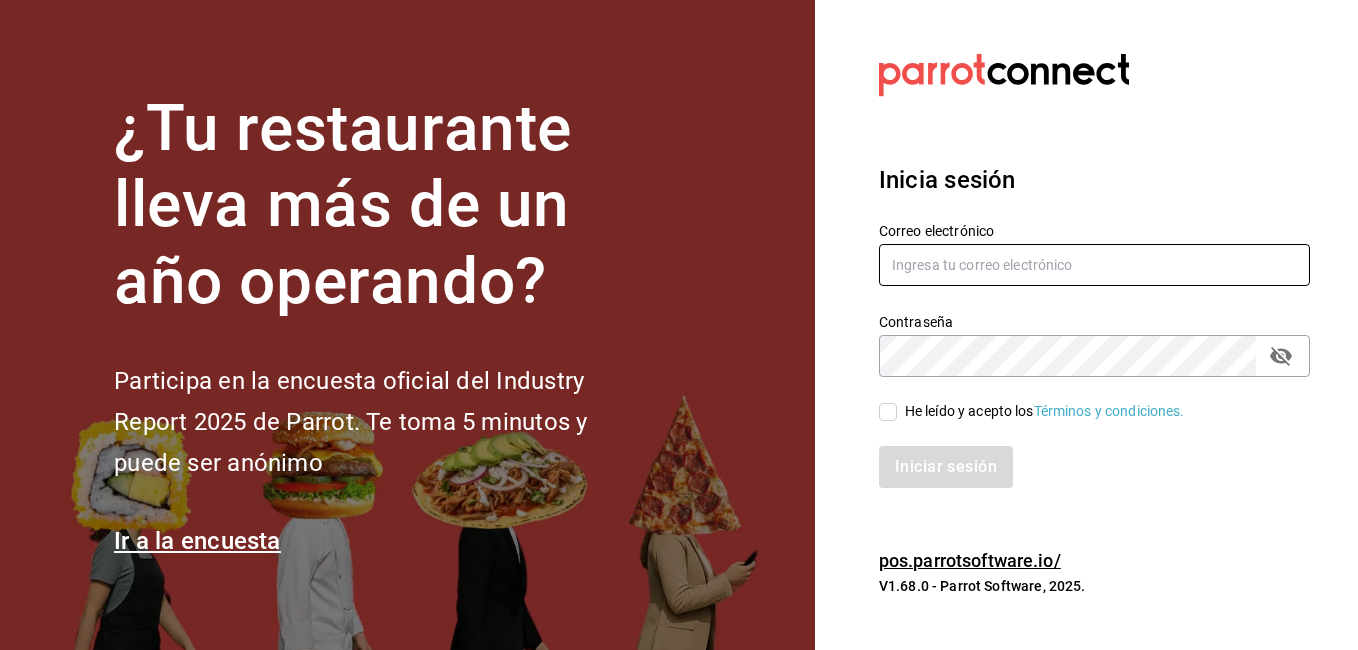 type on "[EMAIL]" 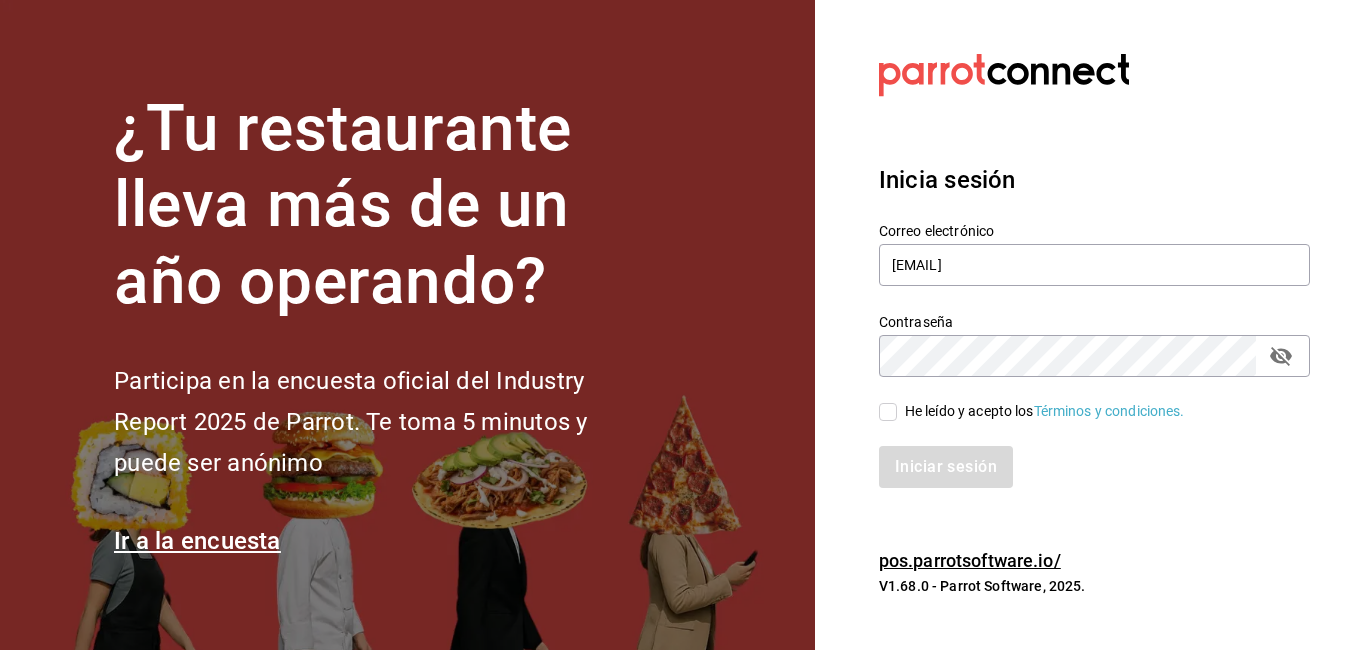 click on "He leído y acepto los  Términos y condiciones." at bounding box center (888, 412) 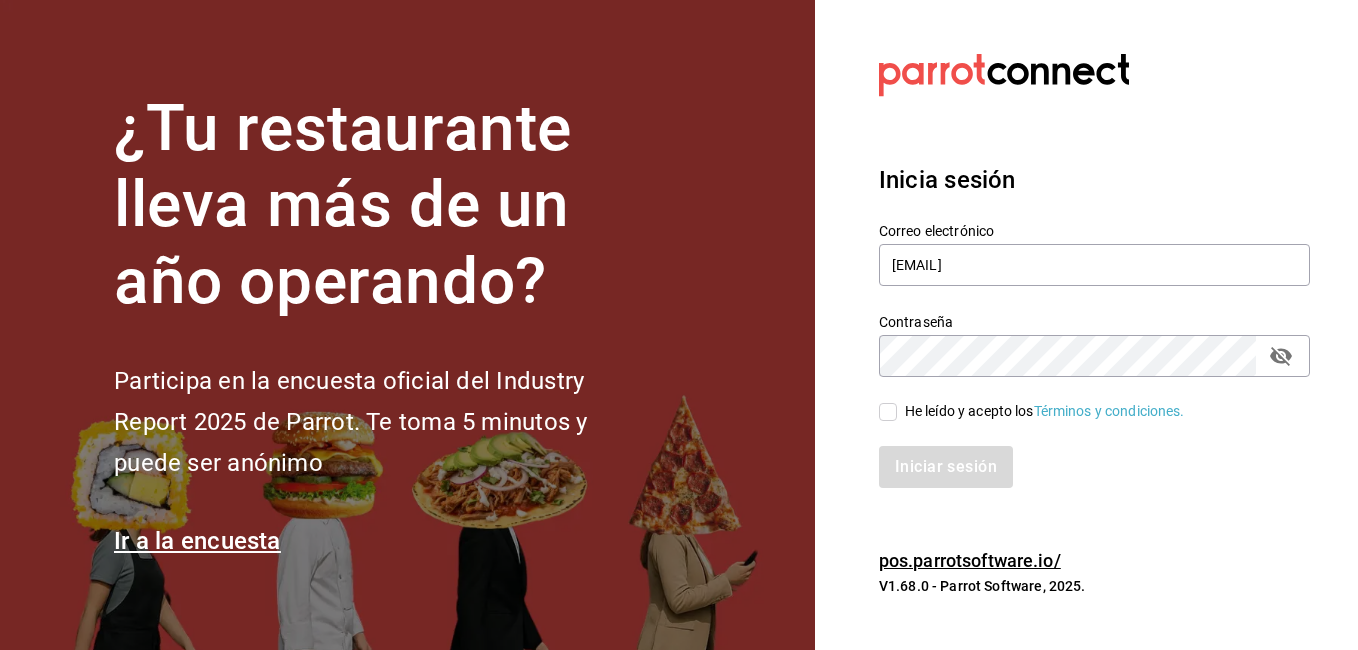 checkbox on "true" 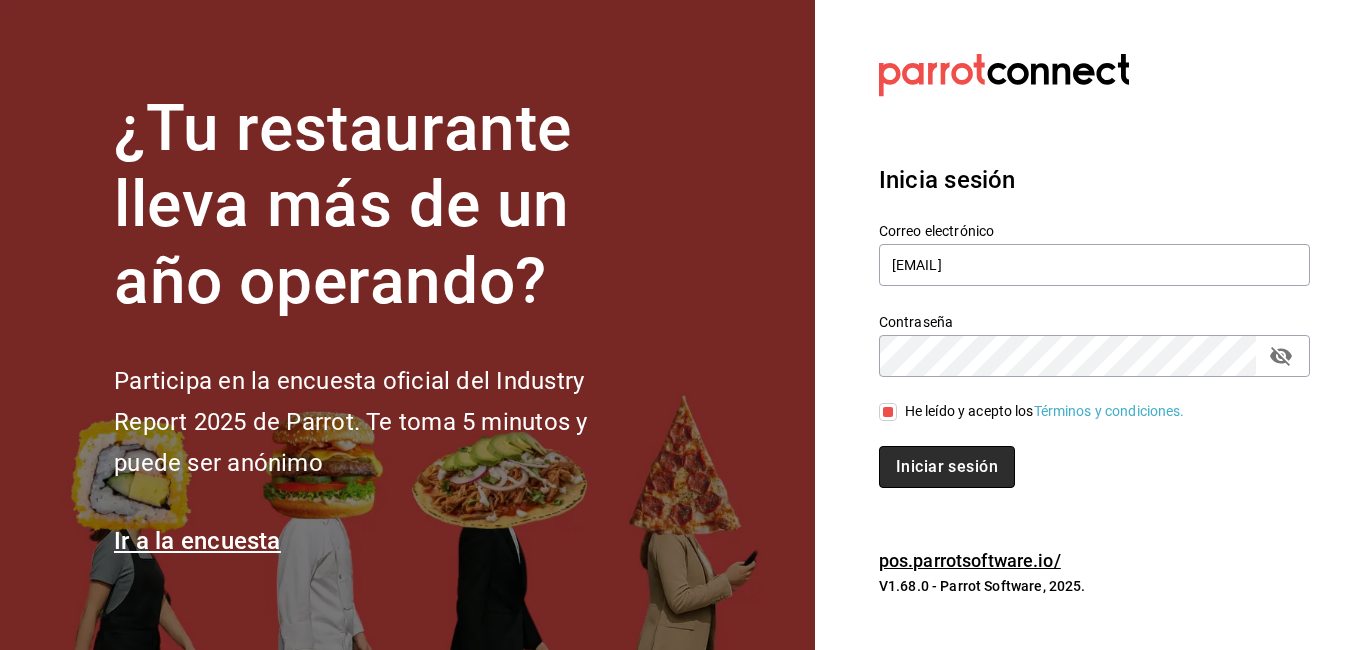 click on "Iniciar sesión" at bounding box center [947, 467] 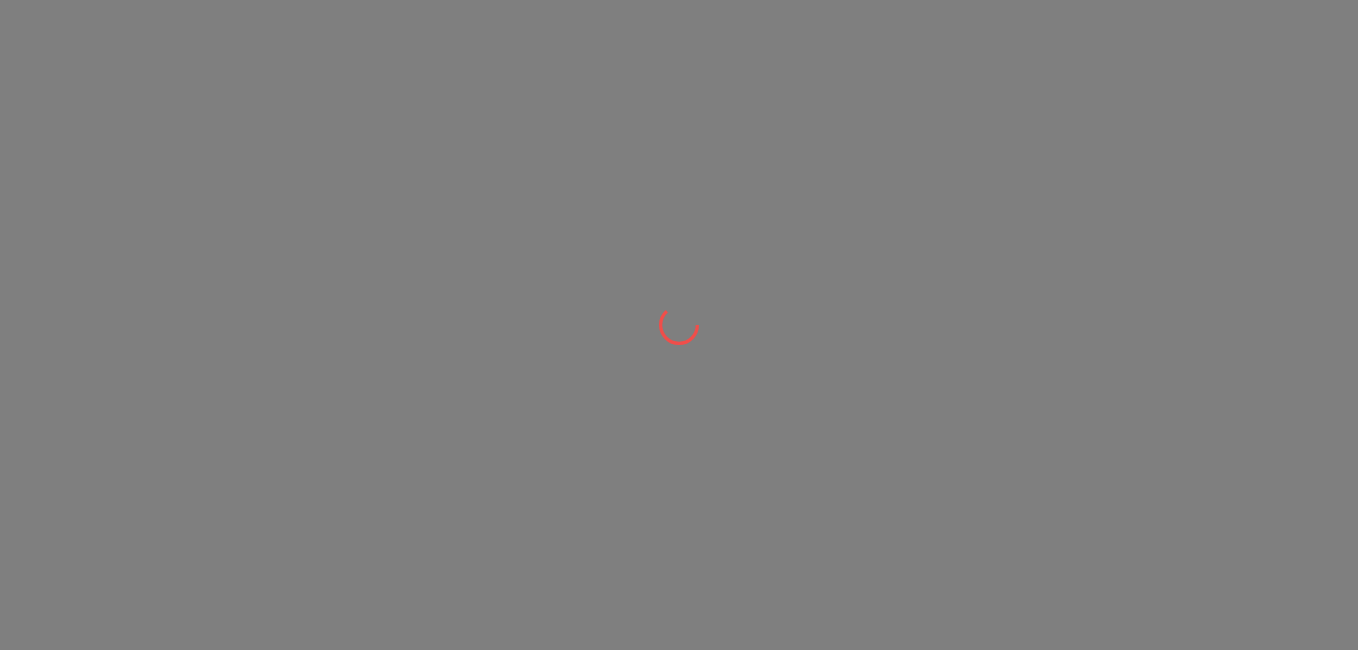 scroll, scrollTop: 0, scrollLeft: 0, axis: both 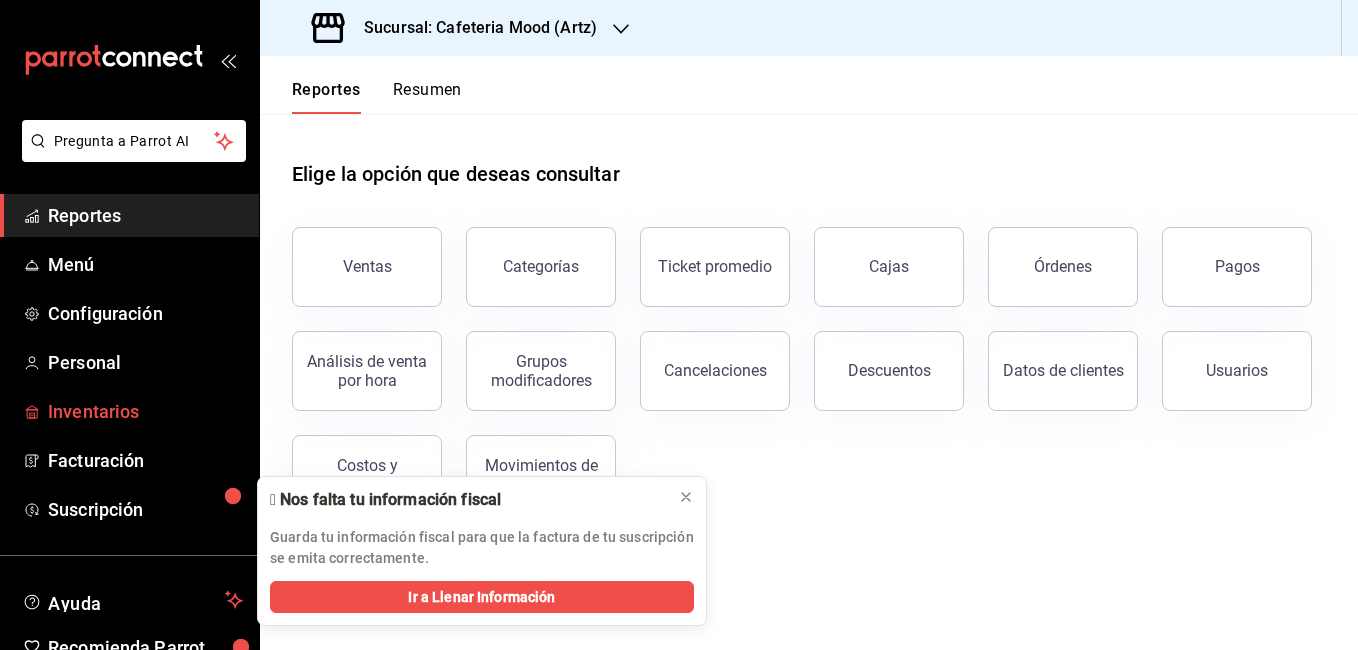 click on "Inventarios" at bounding box center [145, 411] 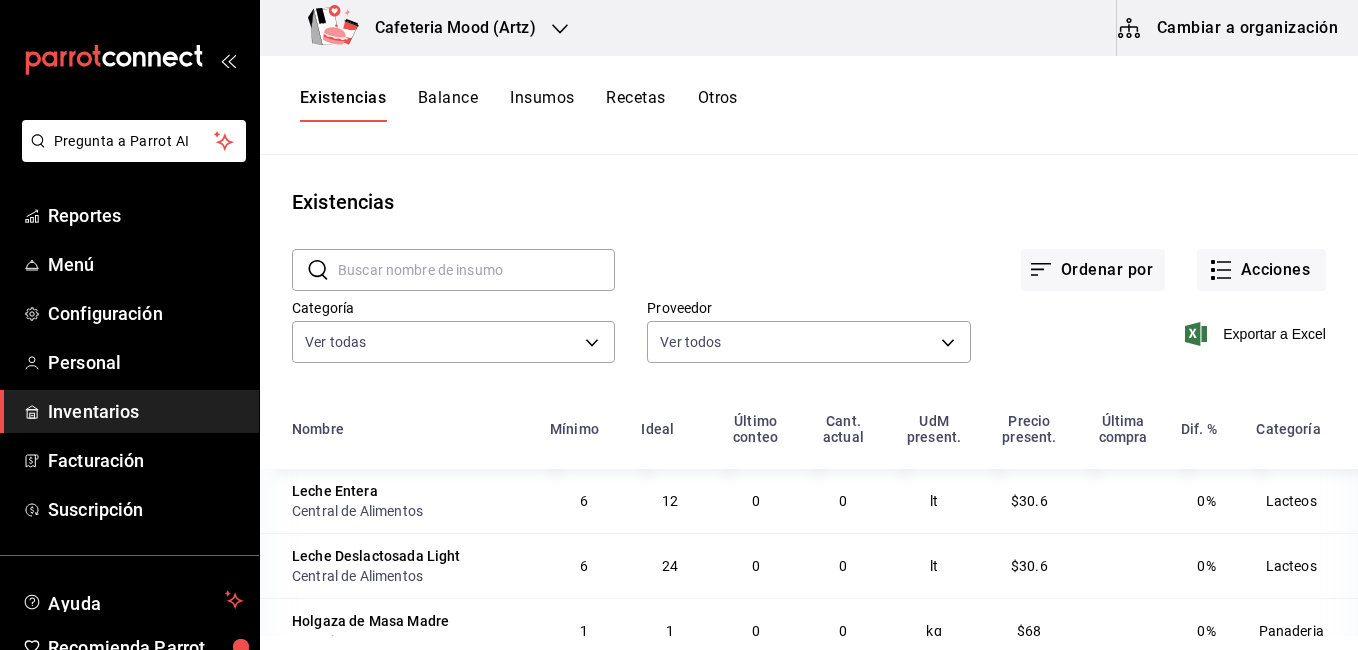 click on "Cambiar a organización" at bounding box center (1229, 28) 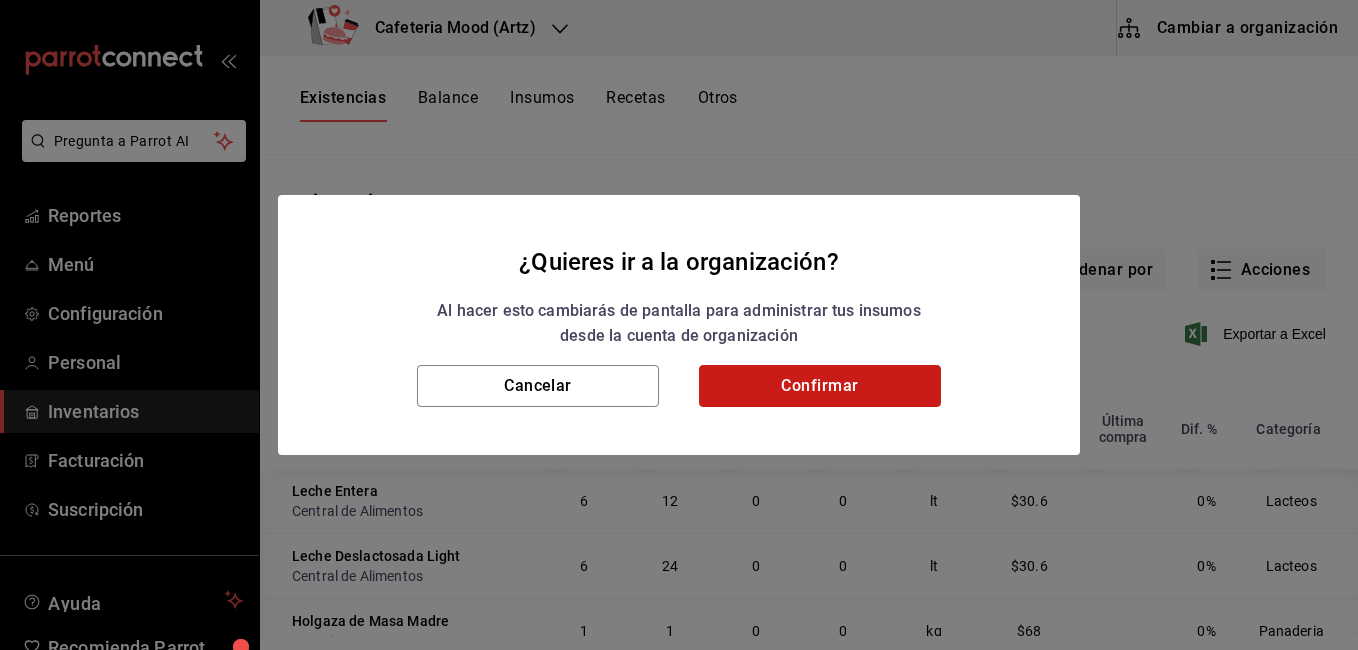 click on "Confirmar" at bounding box center [820, 386] 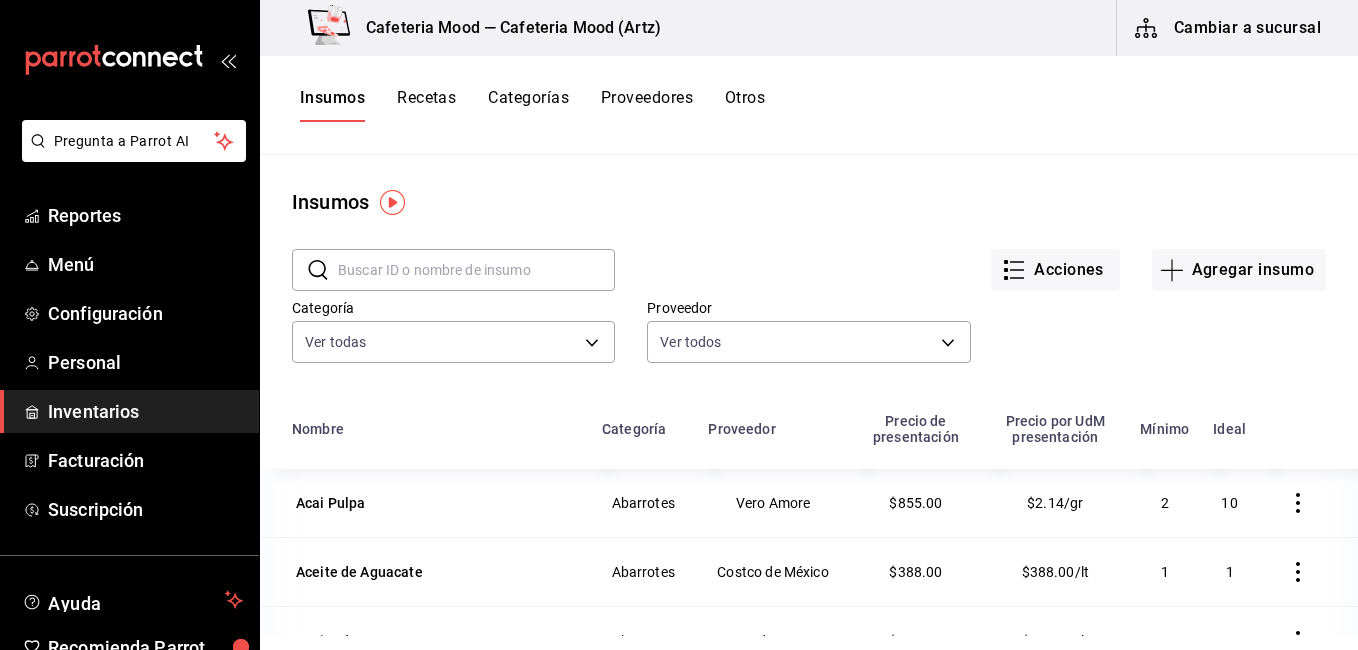 click on "Recetas" at bounding box center [426, 105] 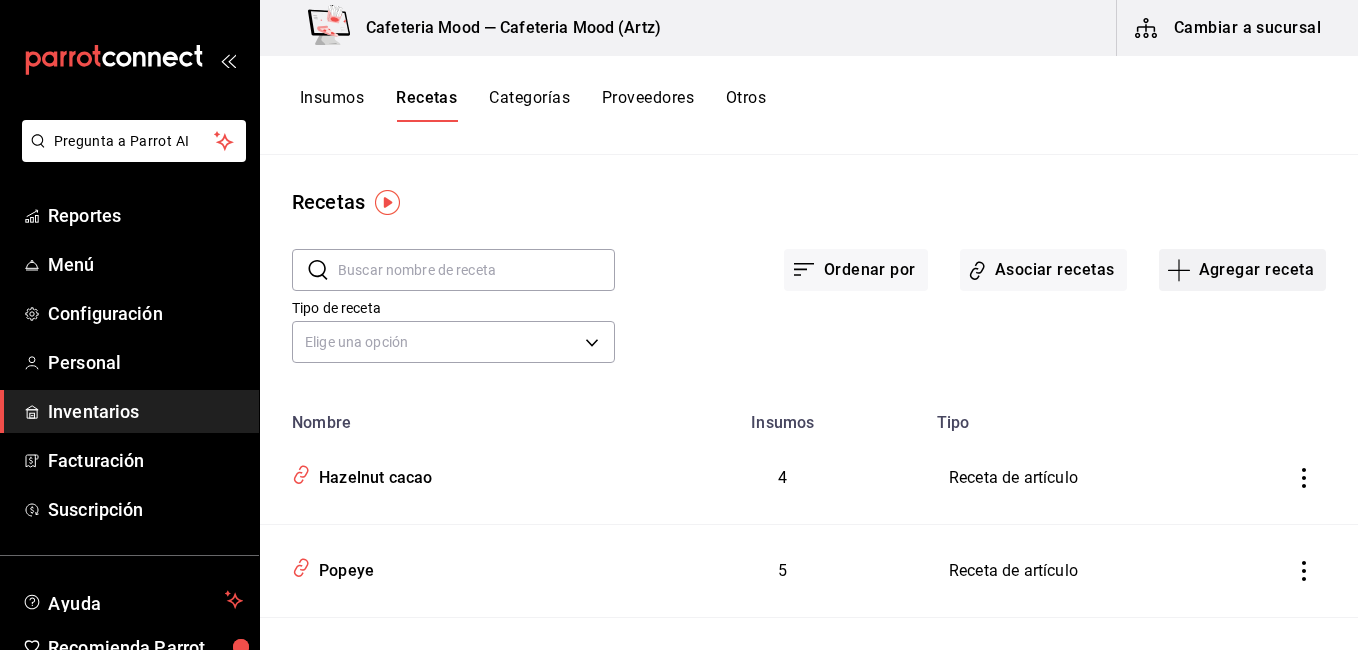 click on "Agregar receta" at bounding box center [1242, 270] 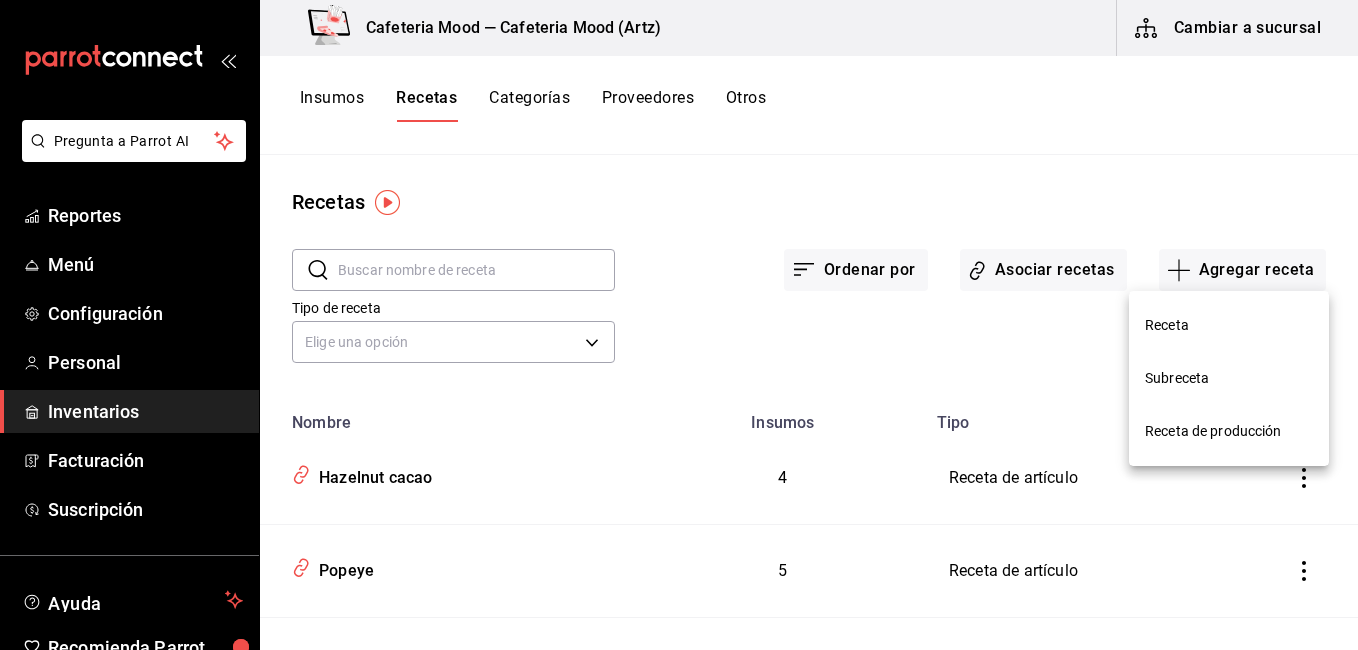 click on "Receta de producción" at bounding box center [1229, 431] 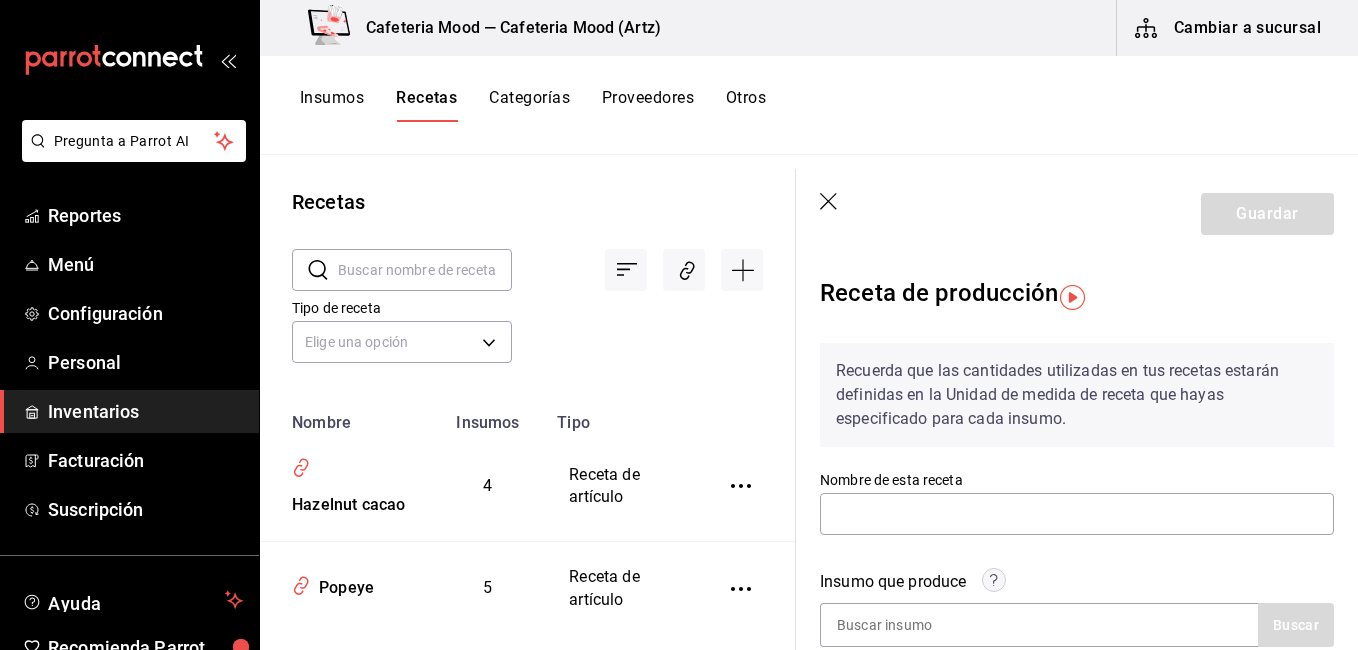 click 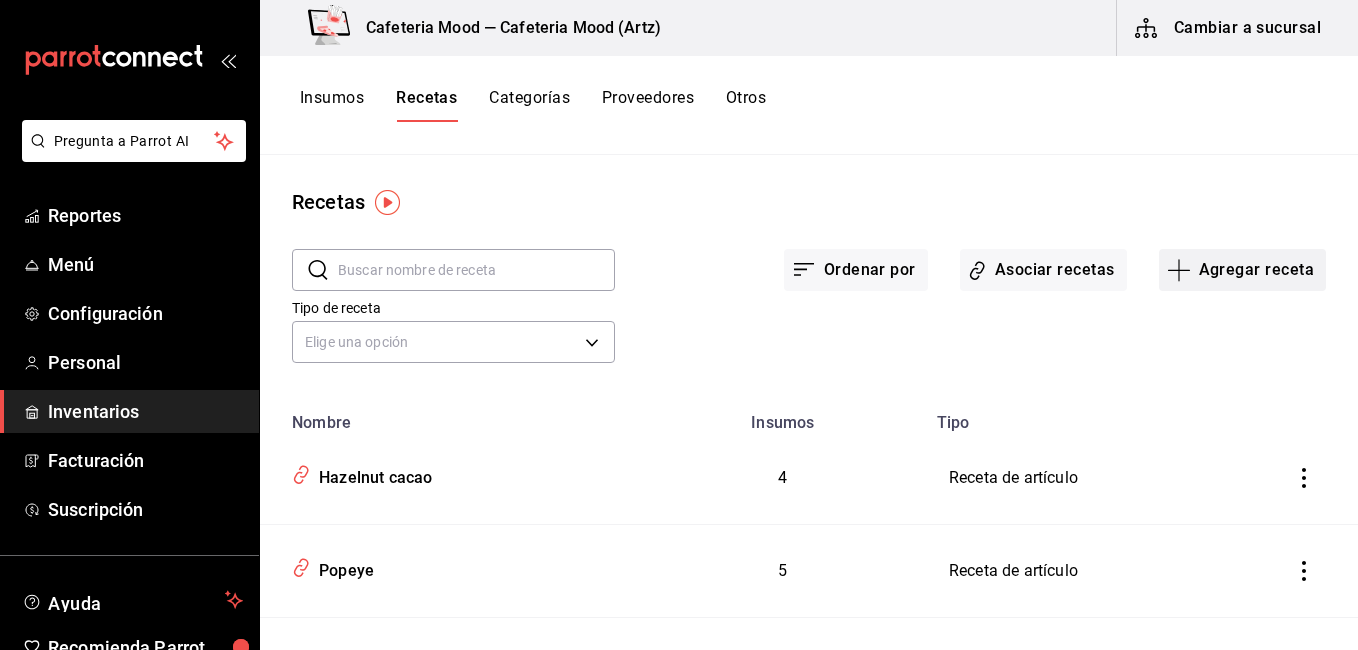 click 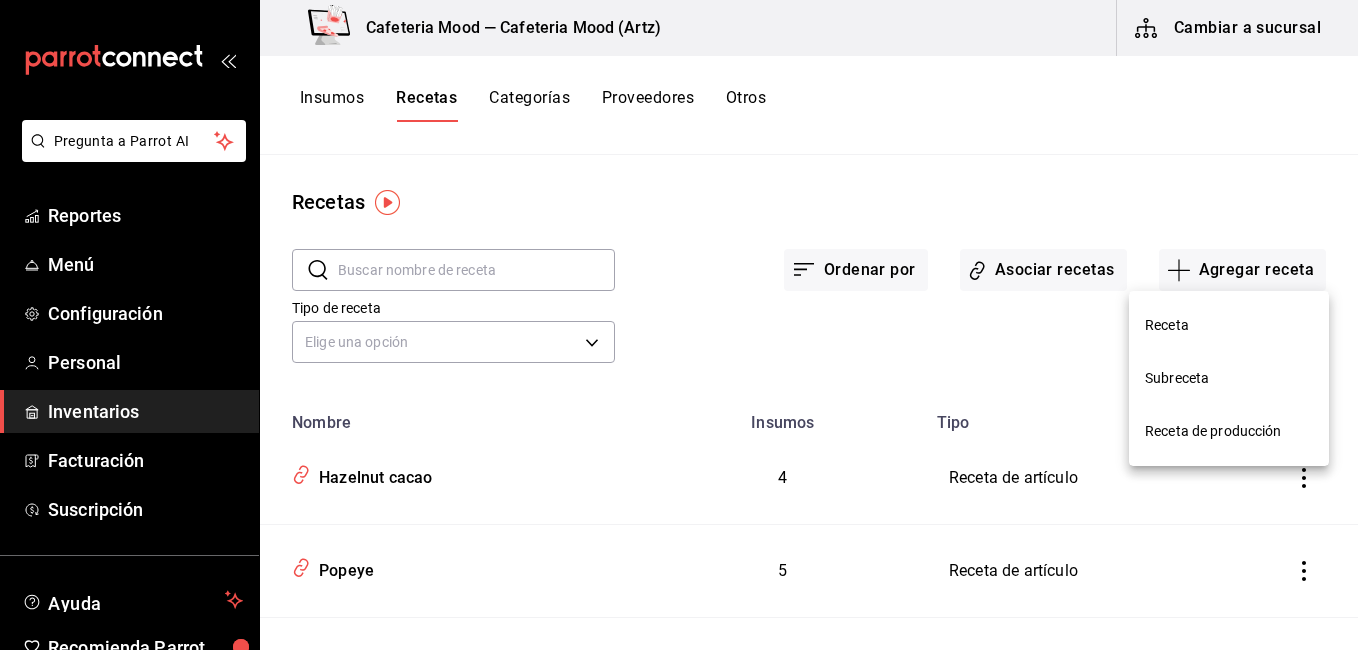click on "Receta de producción" at bounding box center [1229, 431] 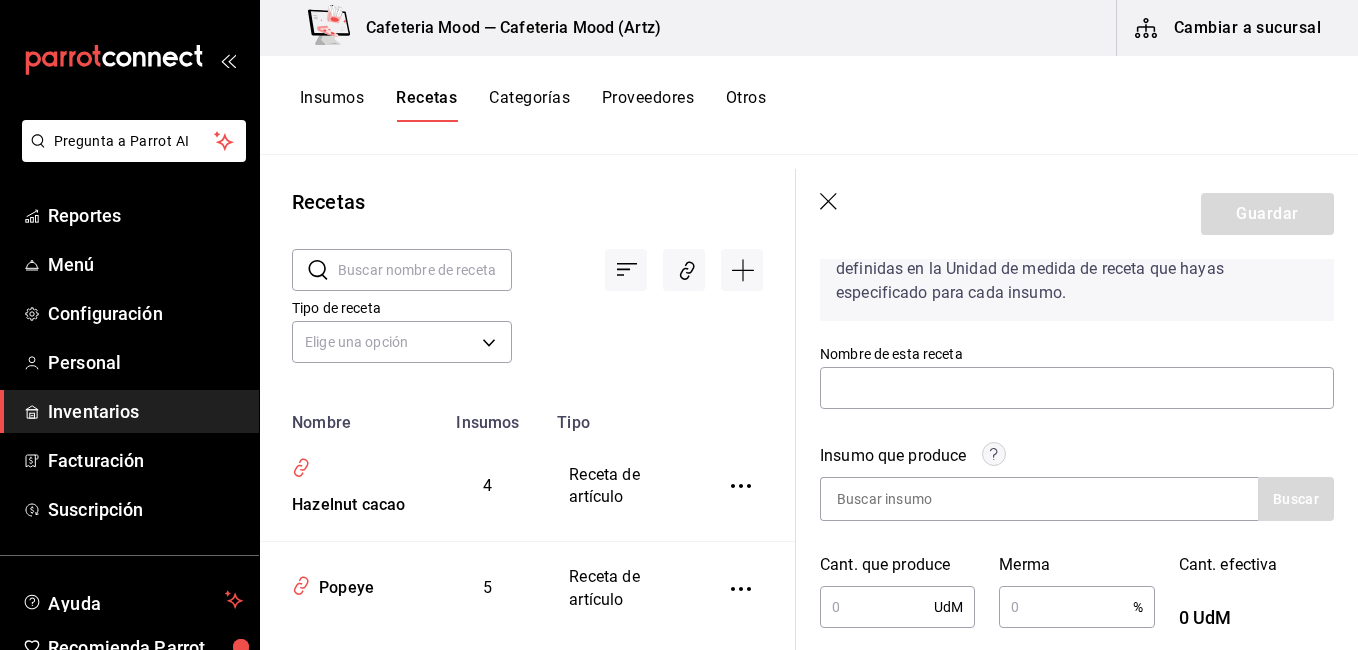 scroll, scrollTop: 161, scrollLeft: 0, axis: vertical 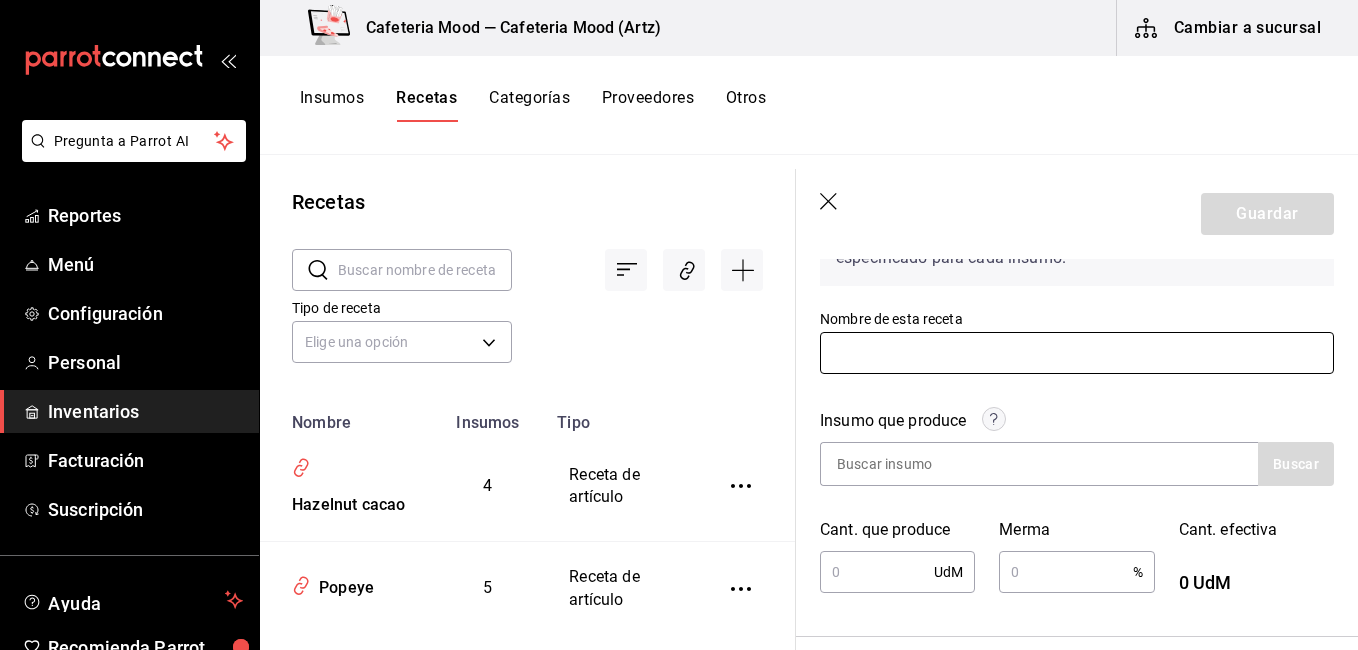 click at bounding box center [1077, 353] 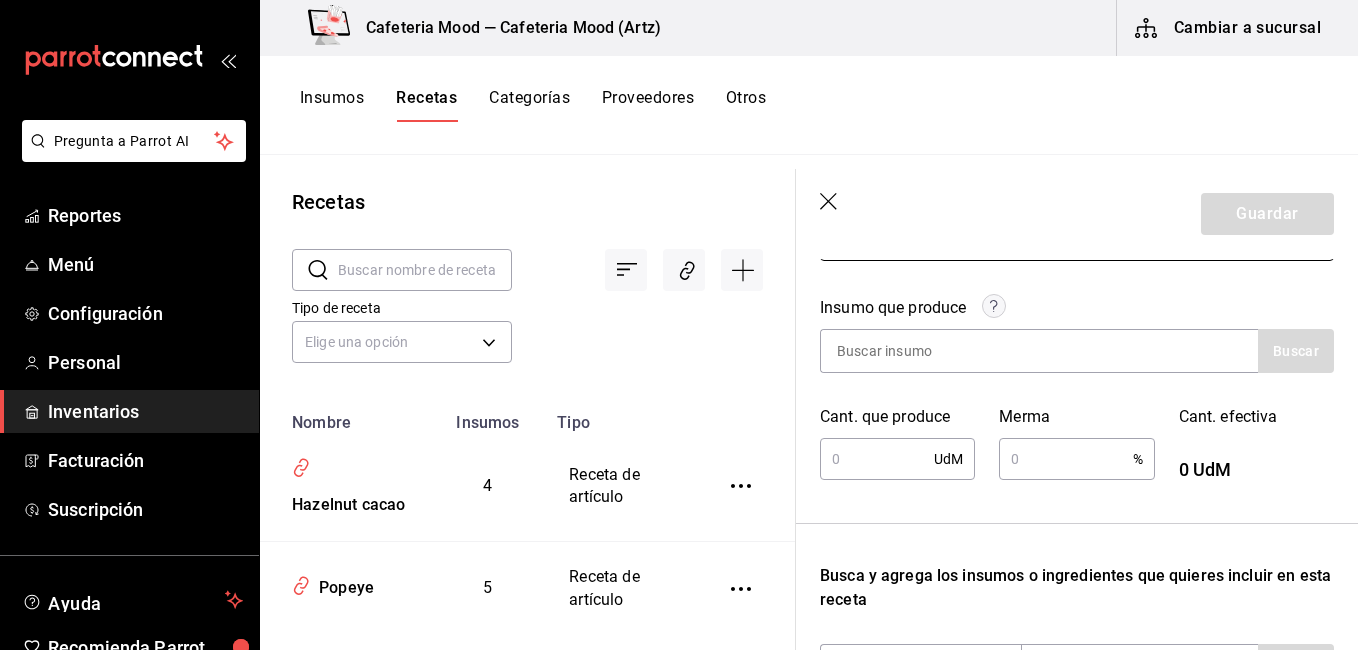 scroll, scrollTop: 275, scrollLeft: 0, axis: vertical 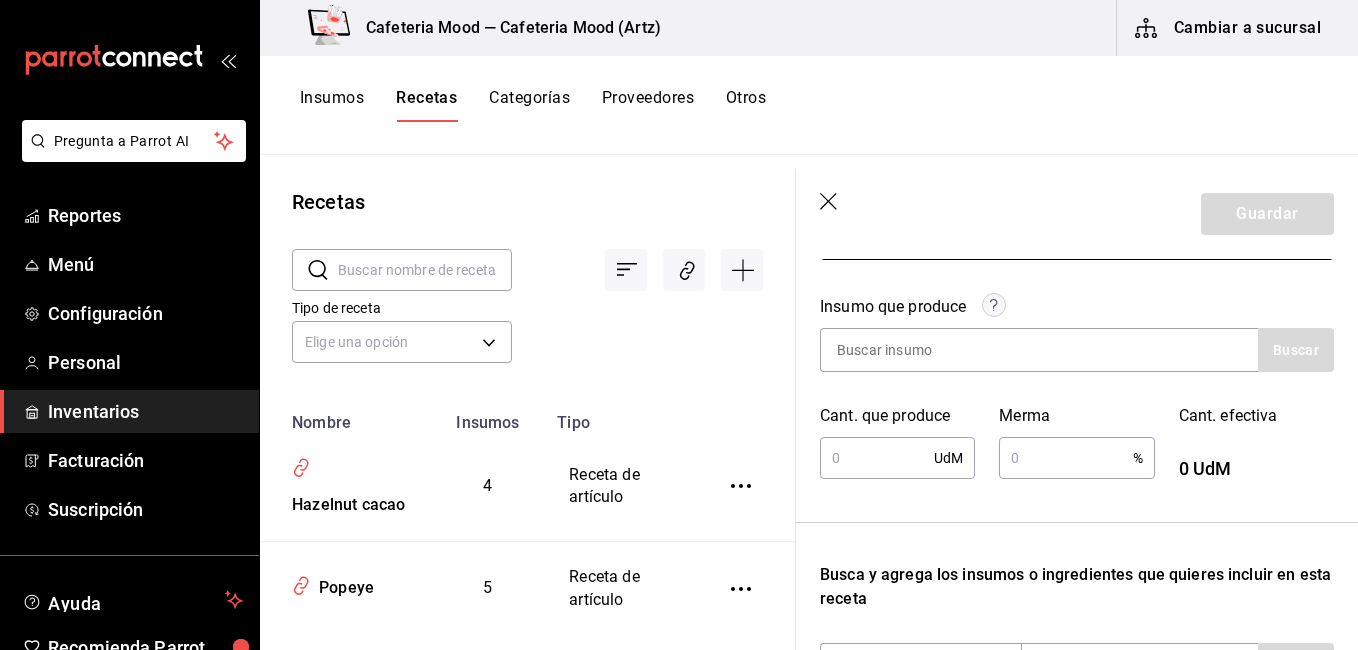 type on "Salsa Verde" 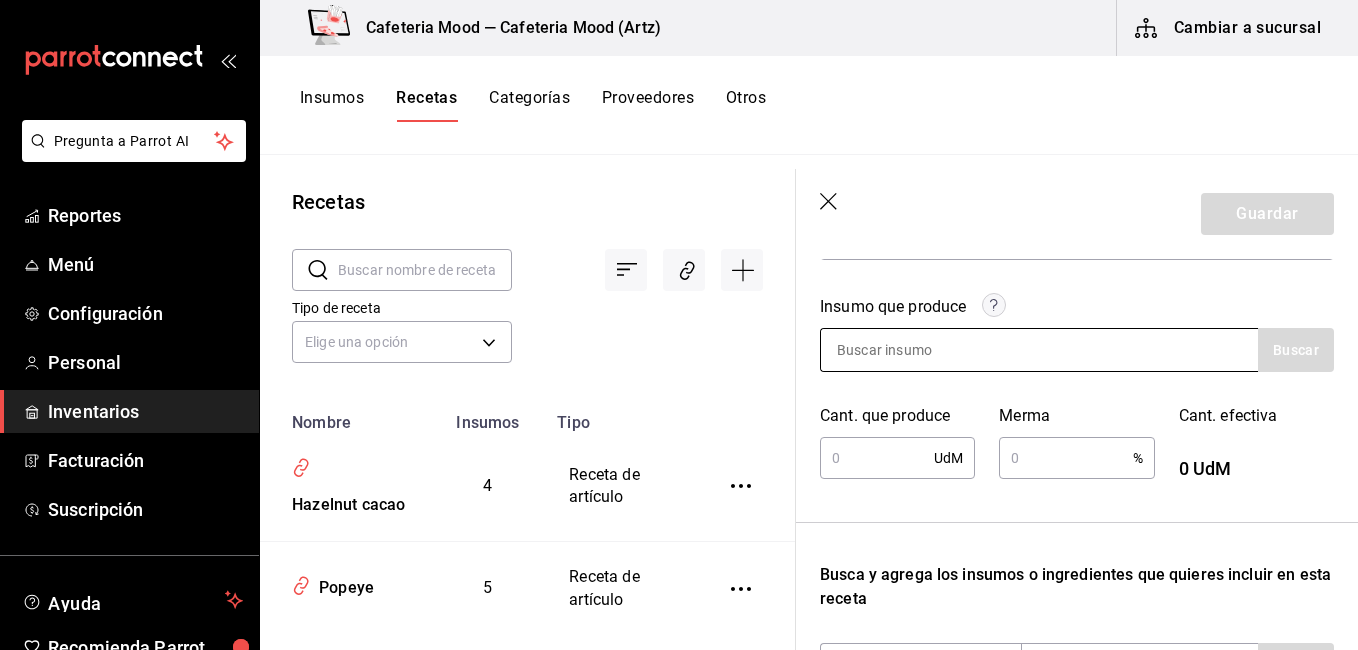 click at bounding box center (921, 350) 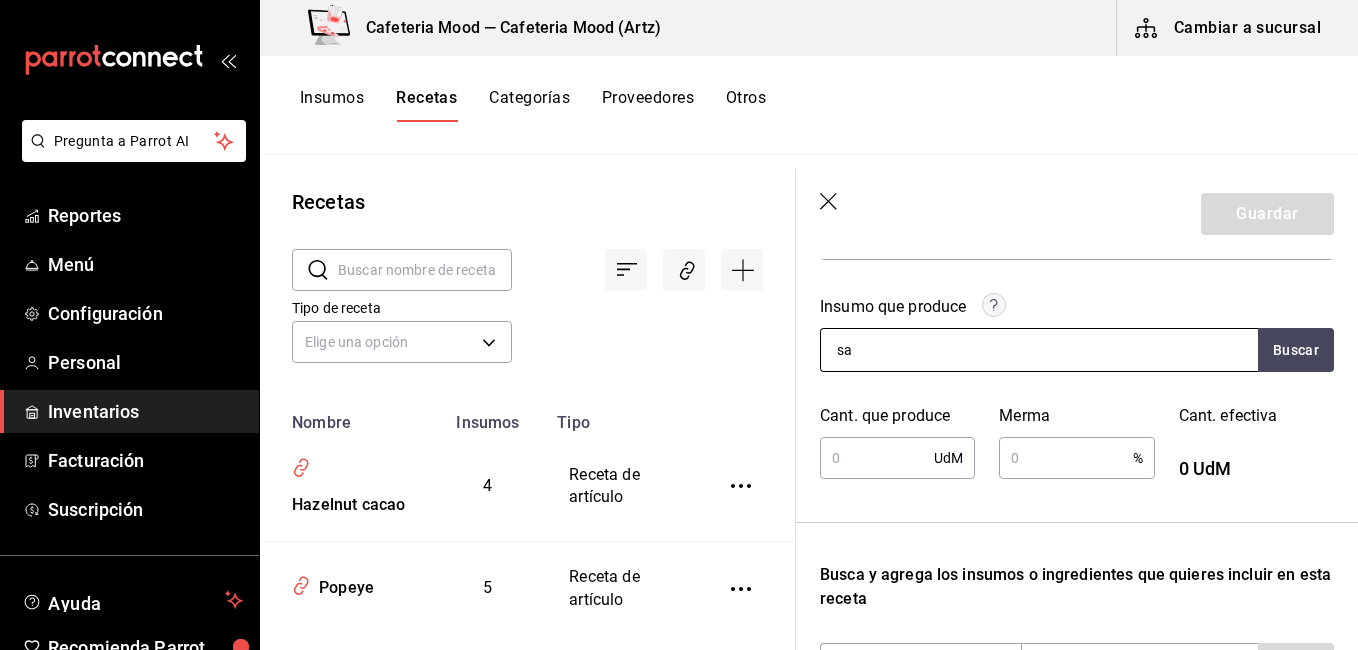 type on "s" 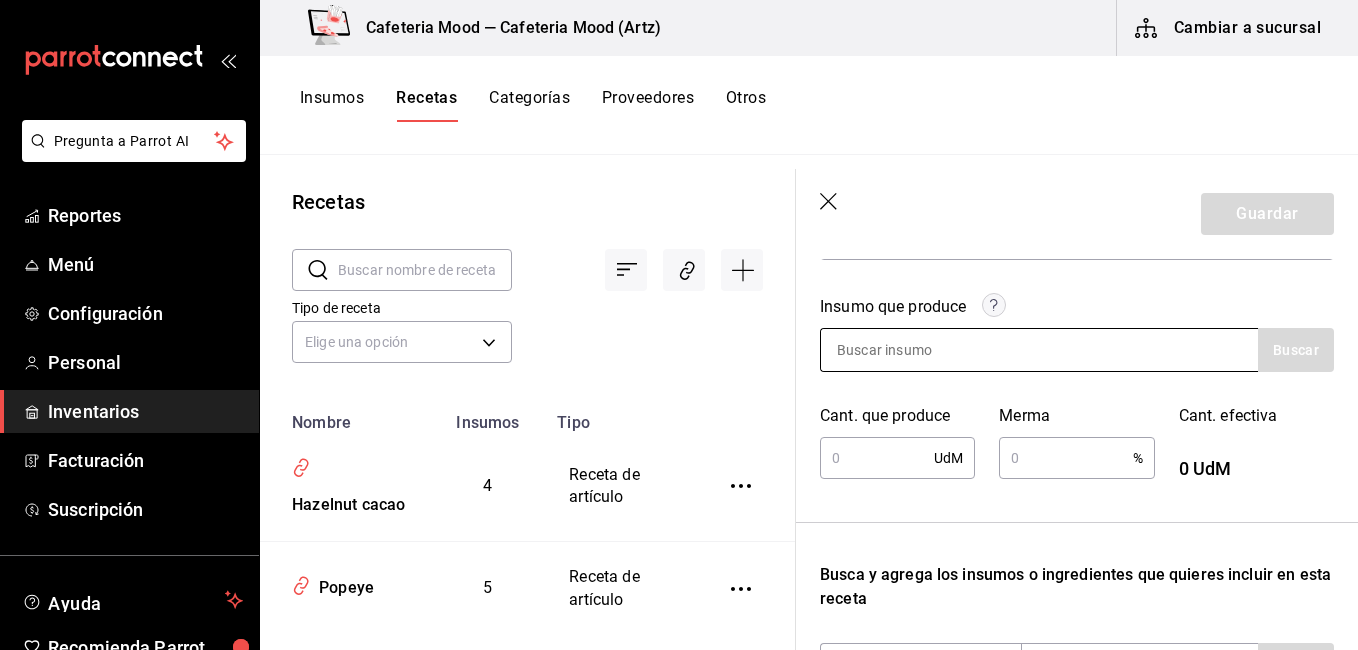 type on "s" 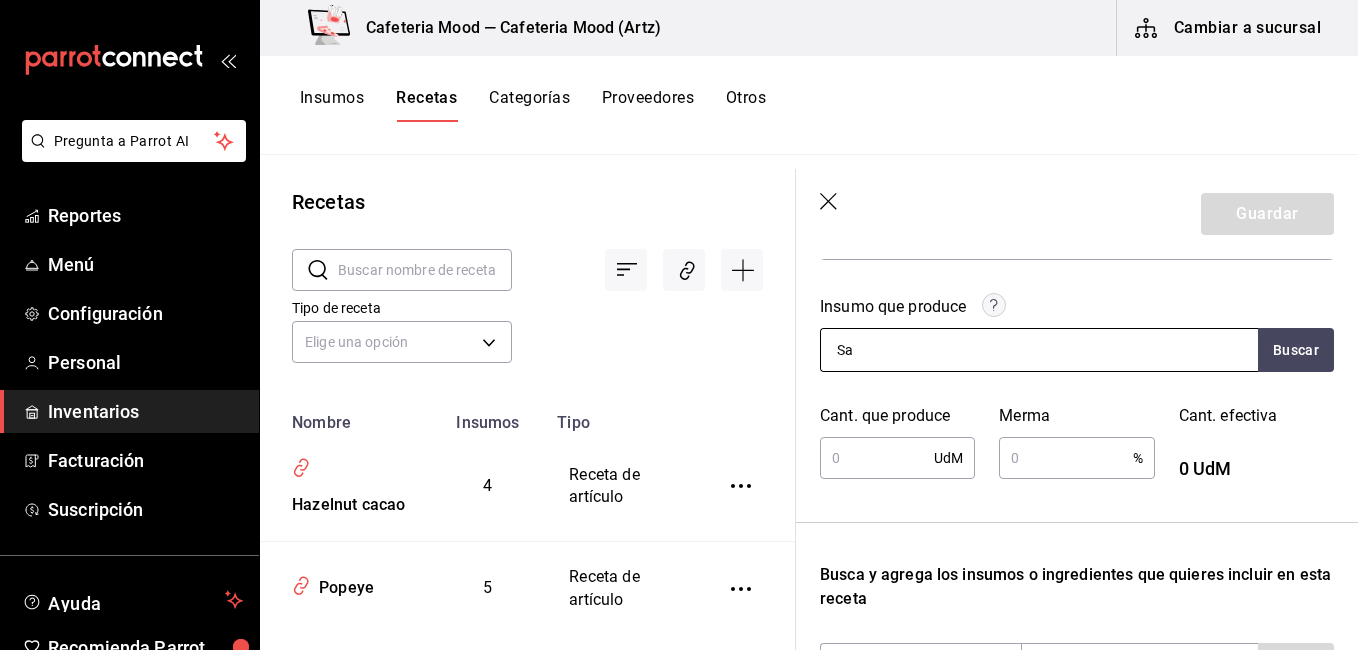 type on "S" 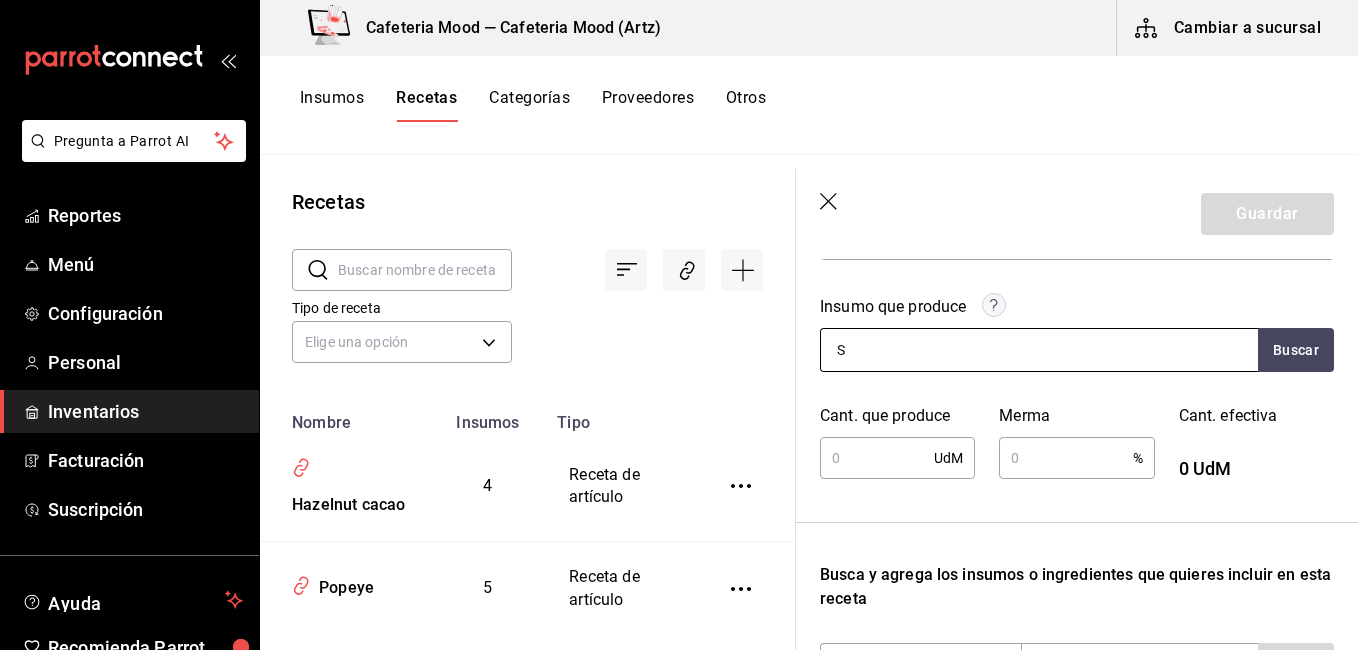 type 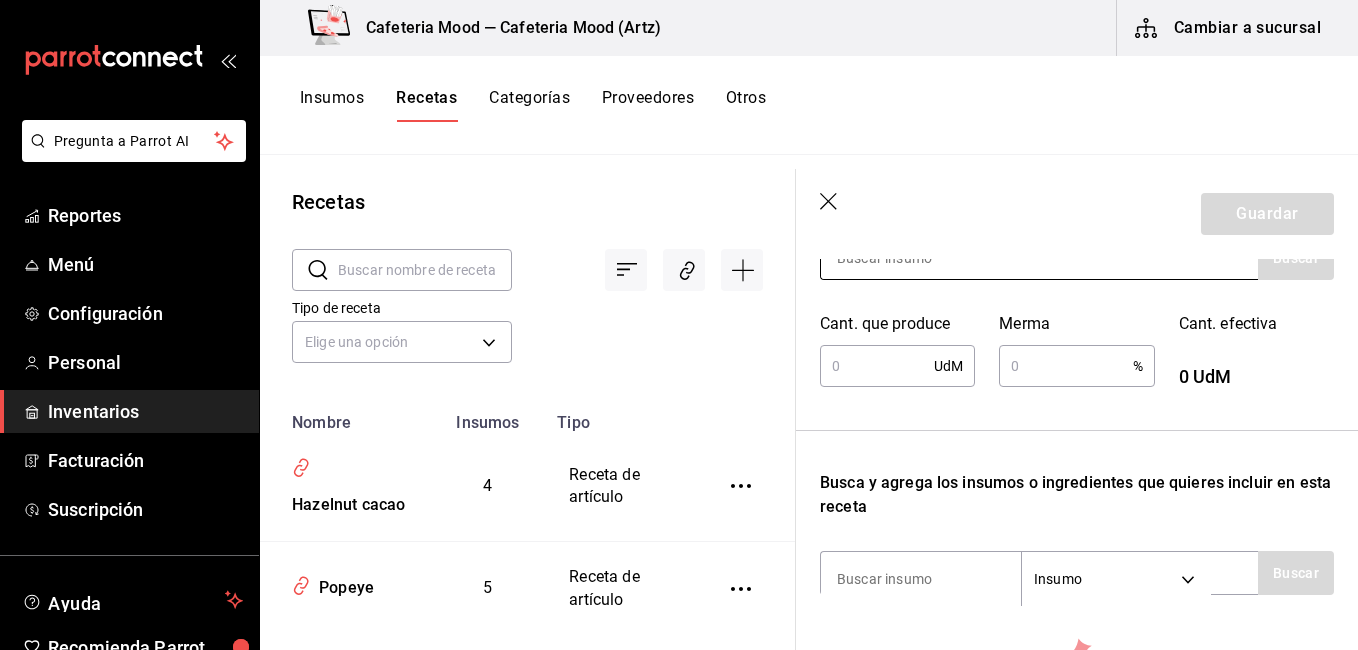 scroll, scrollTop: 379, scrollLeft: 0, axis: vertical 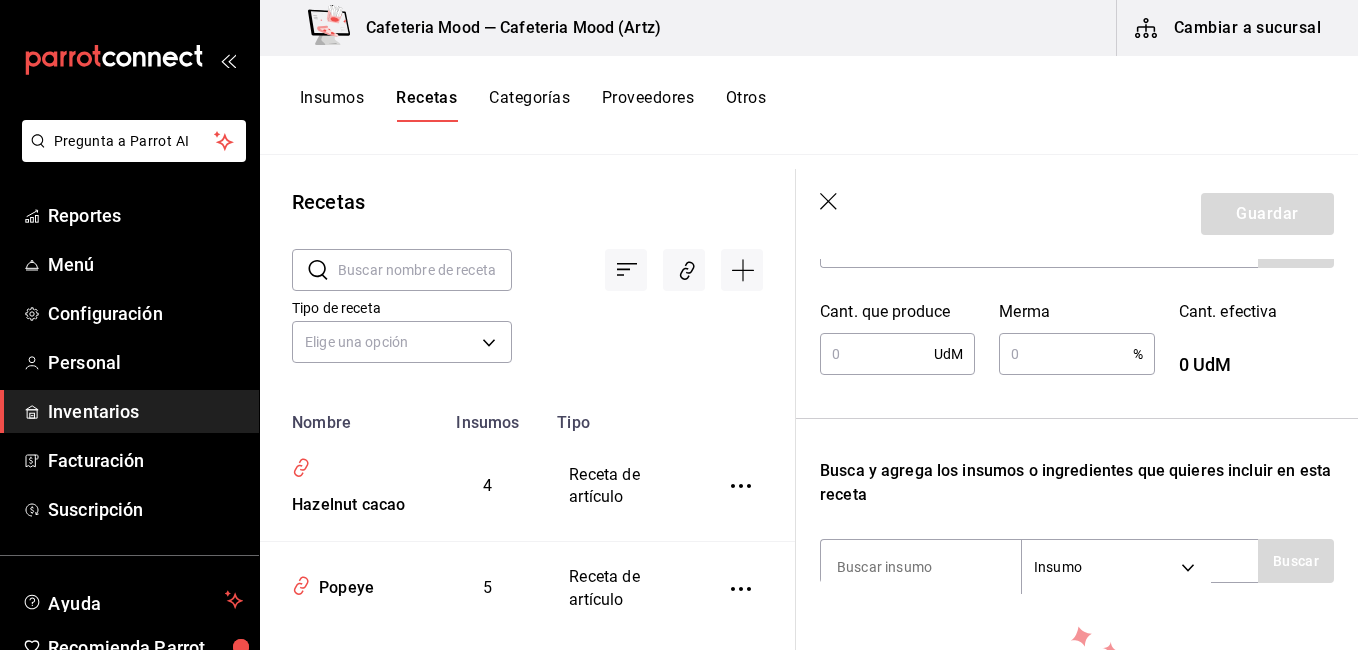 click at bounding box center [877, 354] 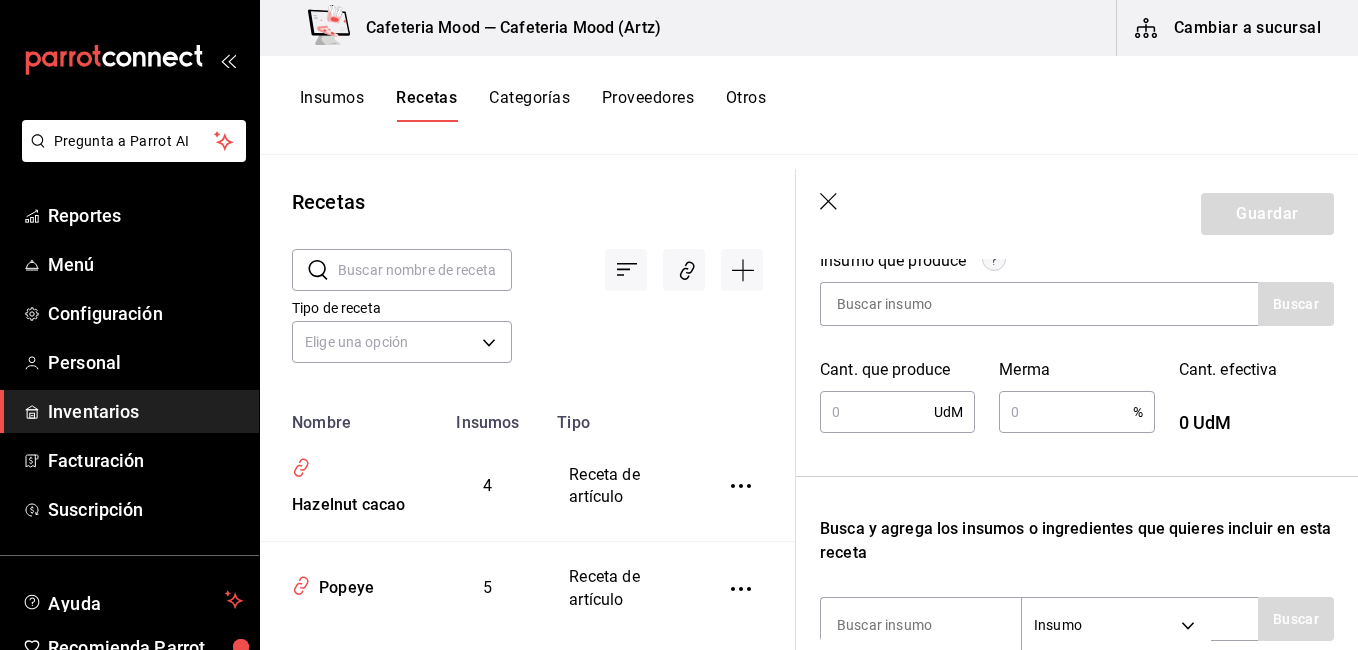 scroll, scrollTop: 332, scrollLeft: 0, axis: vertical 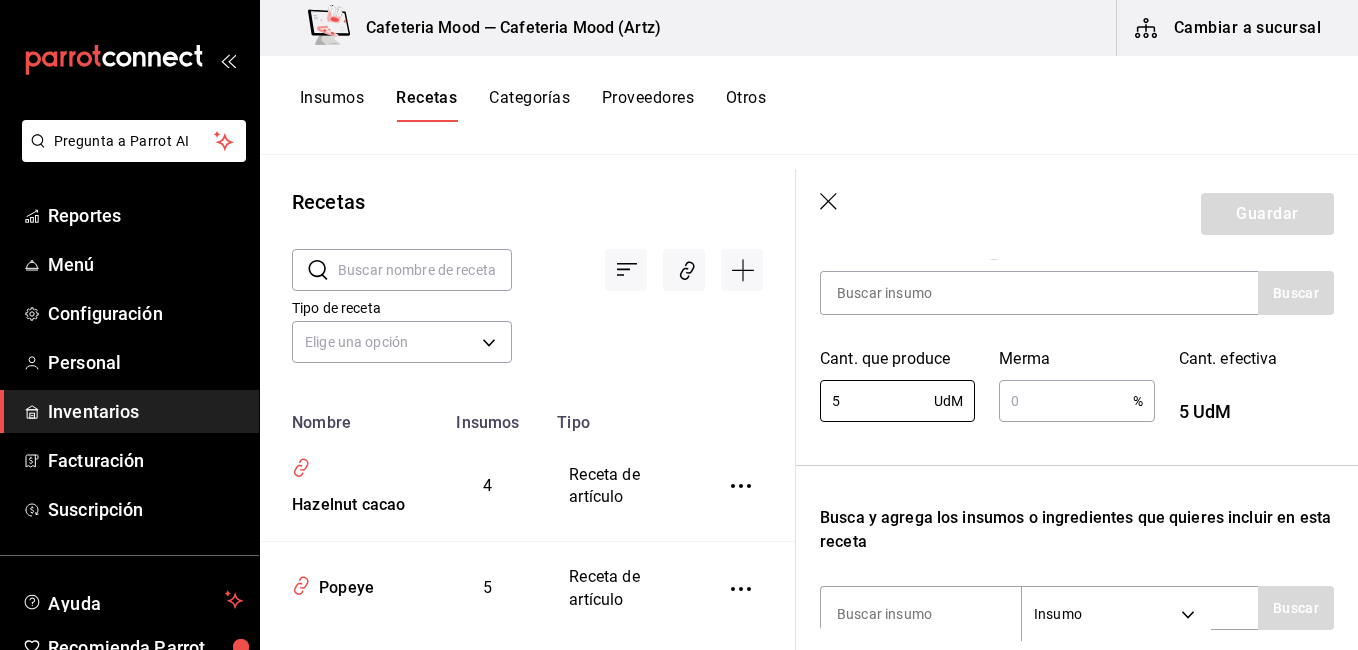 type on "5" 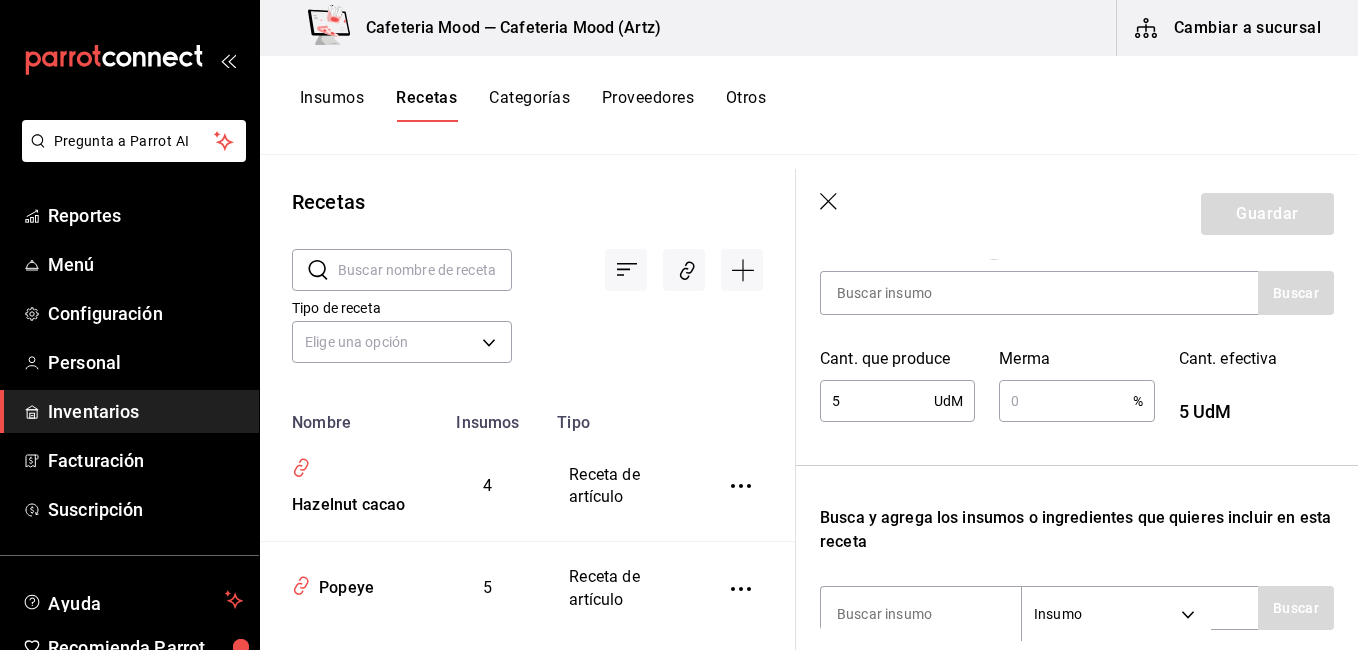 click at bounding box center (1065, 401) 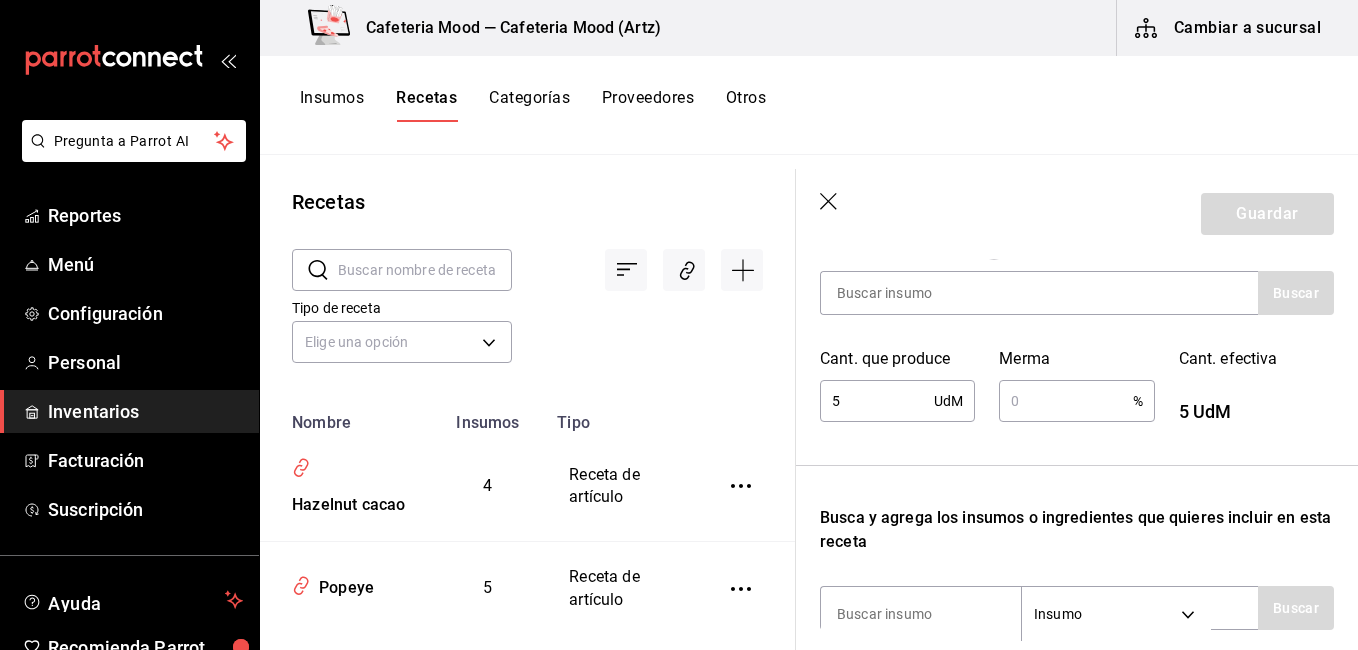 type 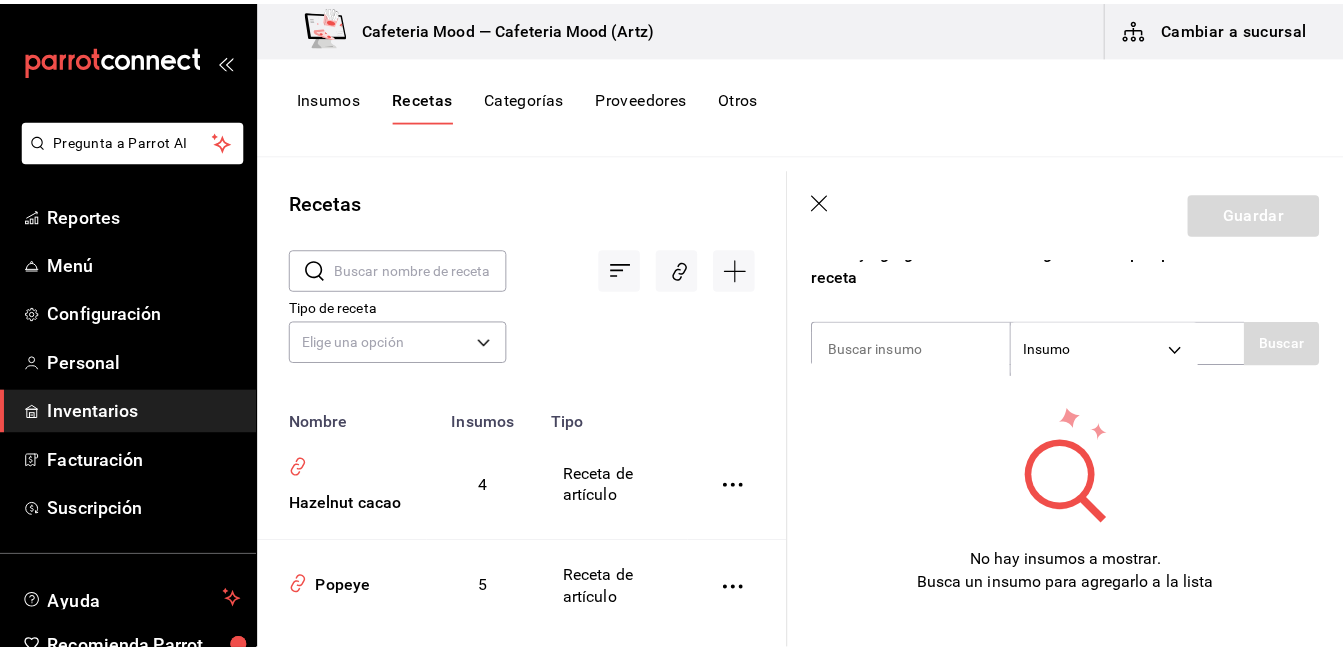 scroll, scrollTop: 600, scrollLeft: 0, axis: vertical 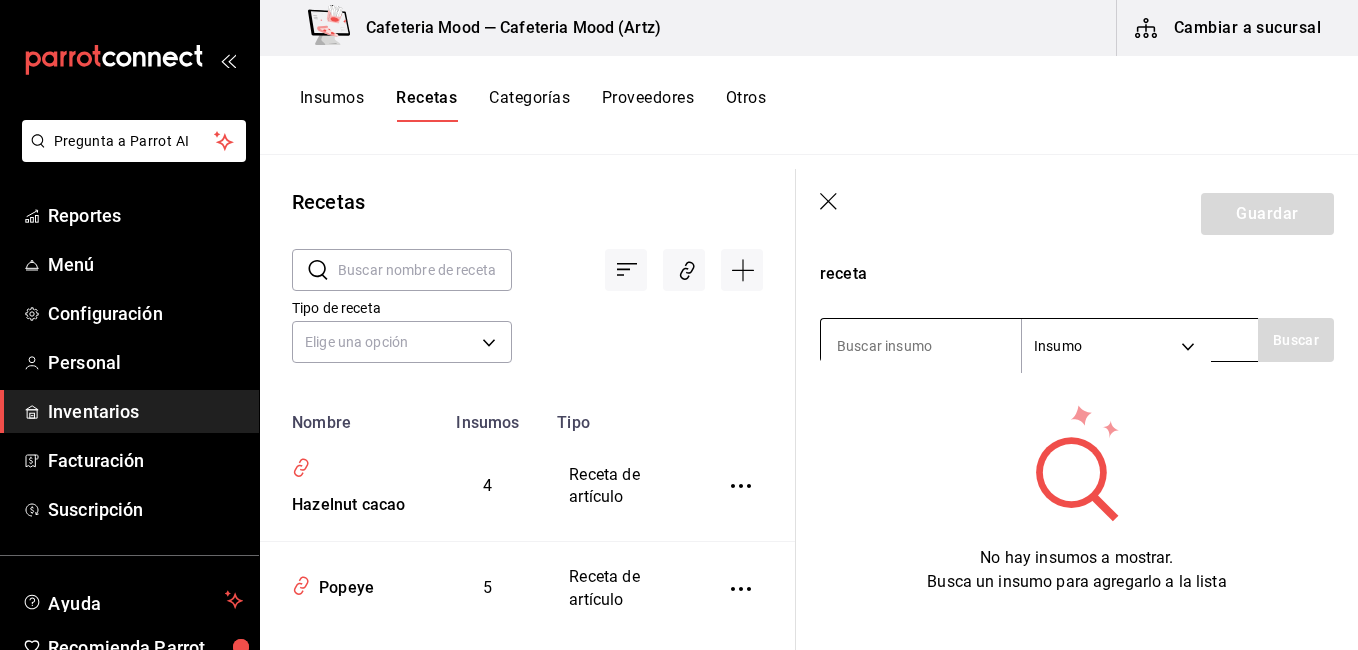 click at bounding box center (921, 346) 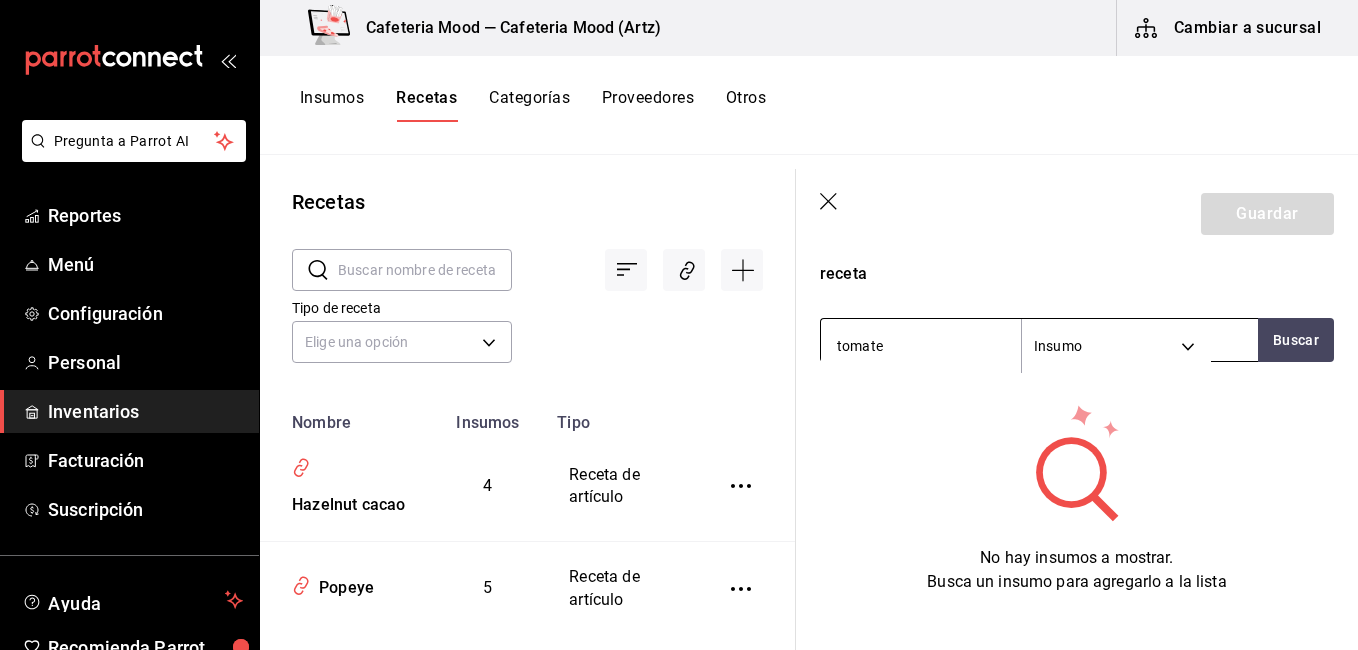type on "tomate" 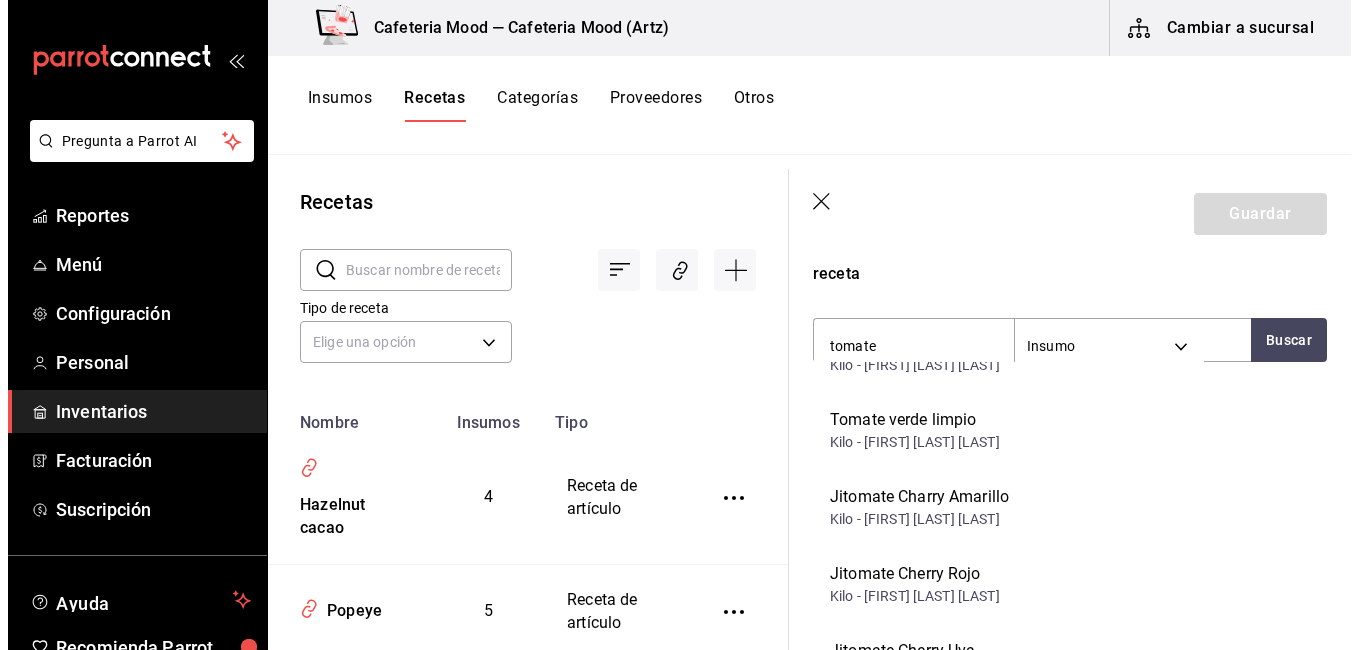 scroll, scrollTop: 134, scrollLeft: 0, axis: vertical 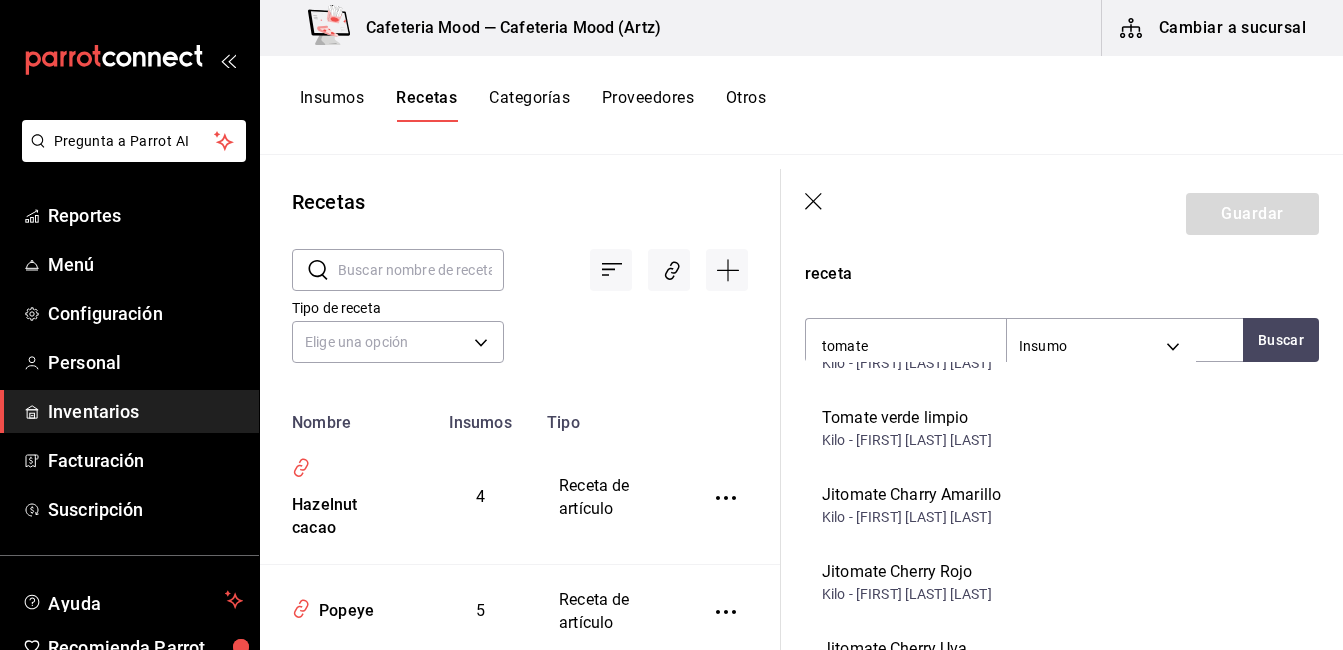 click on "Tomate verde limpio" at bounding box center [907, 418] 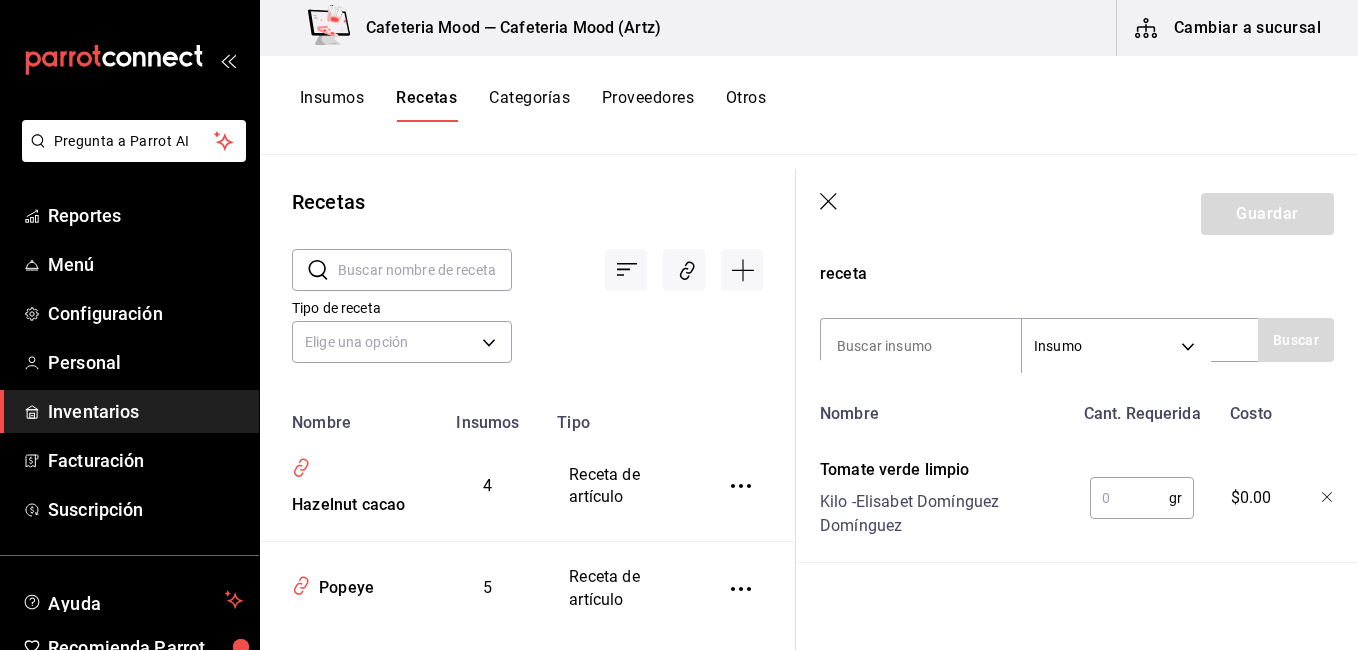 scroll, scrollTop: 632, scrollLeft: 0, axis: vertical 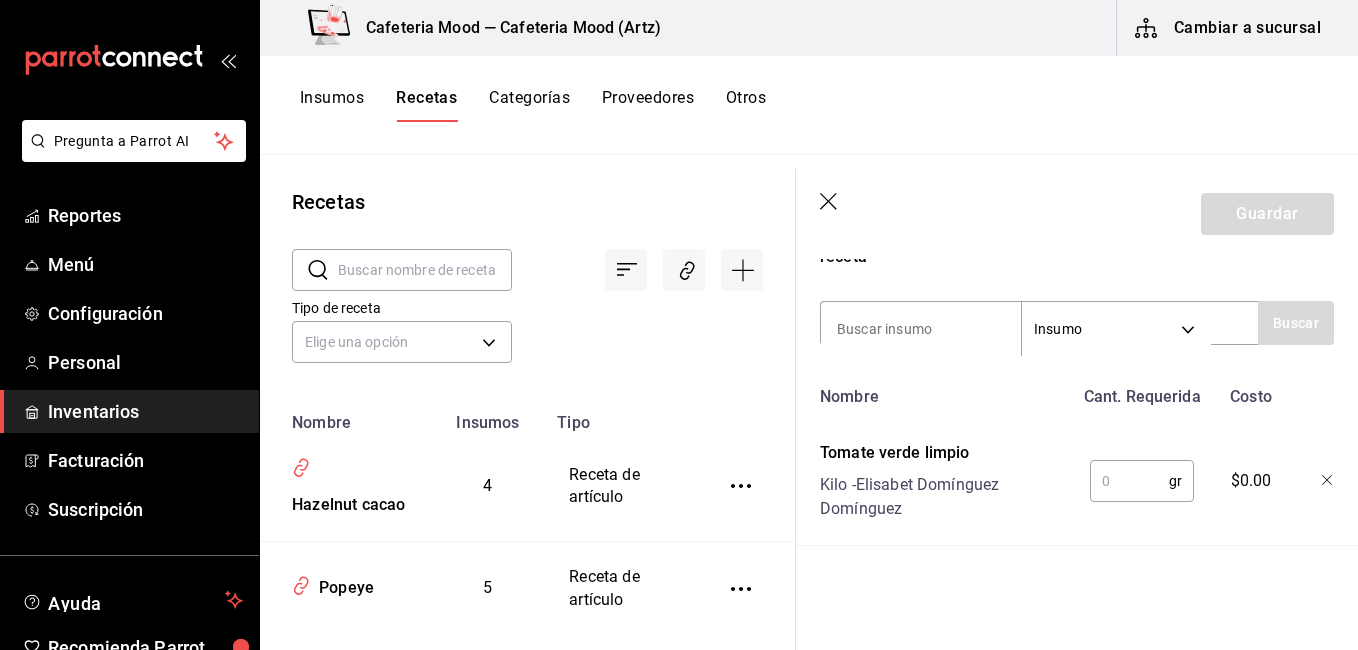 click at bounding box center [1129, 481] 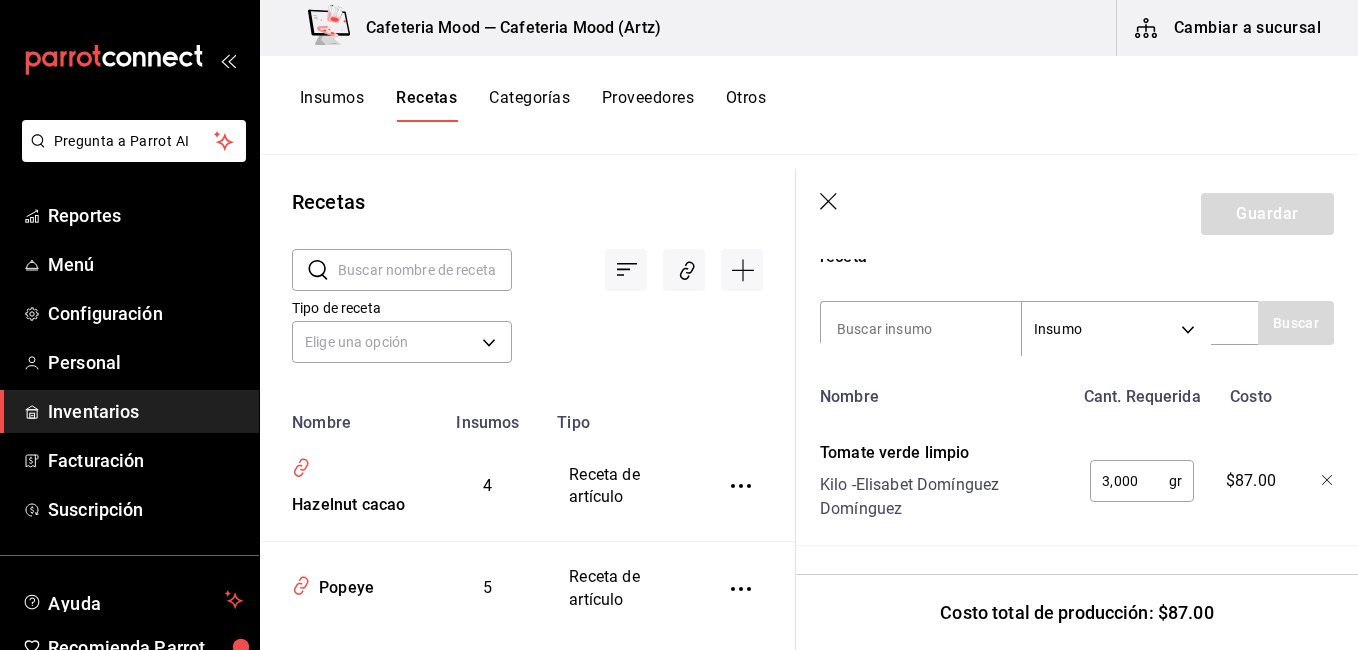 scroll, scrollTop: 632, scrollLeft: 0, axis: vertical 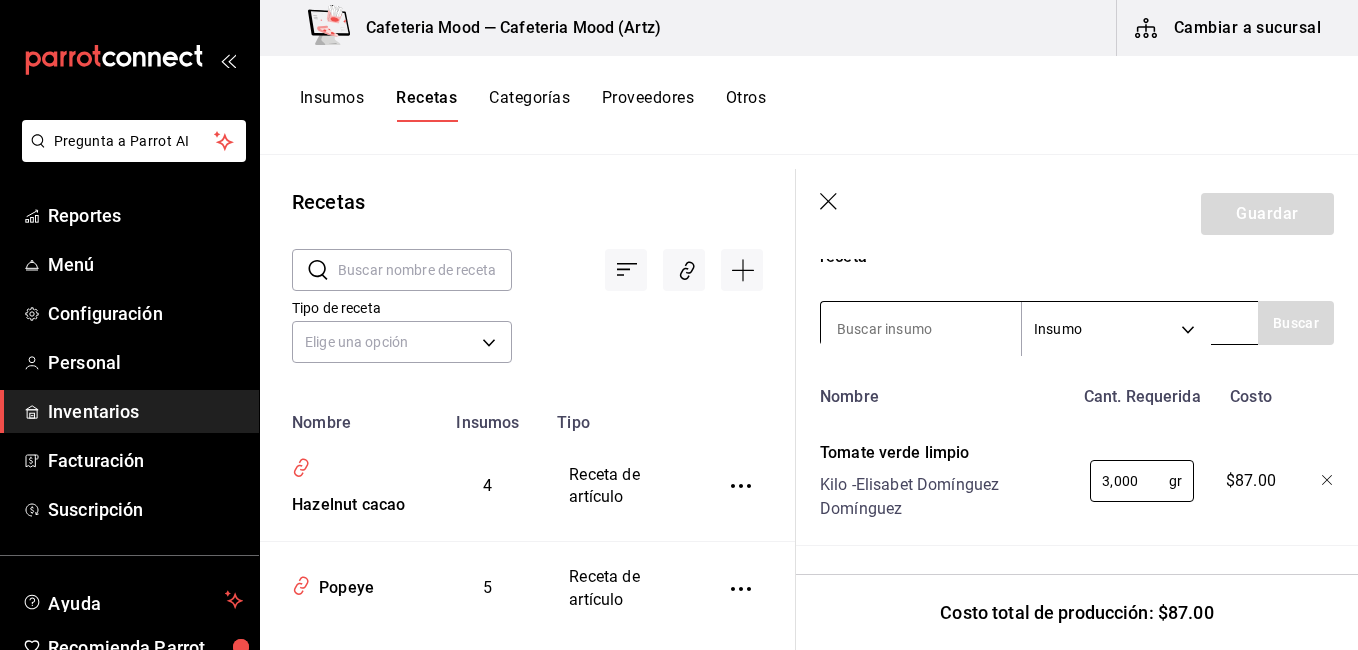 type on "3,000" 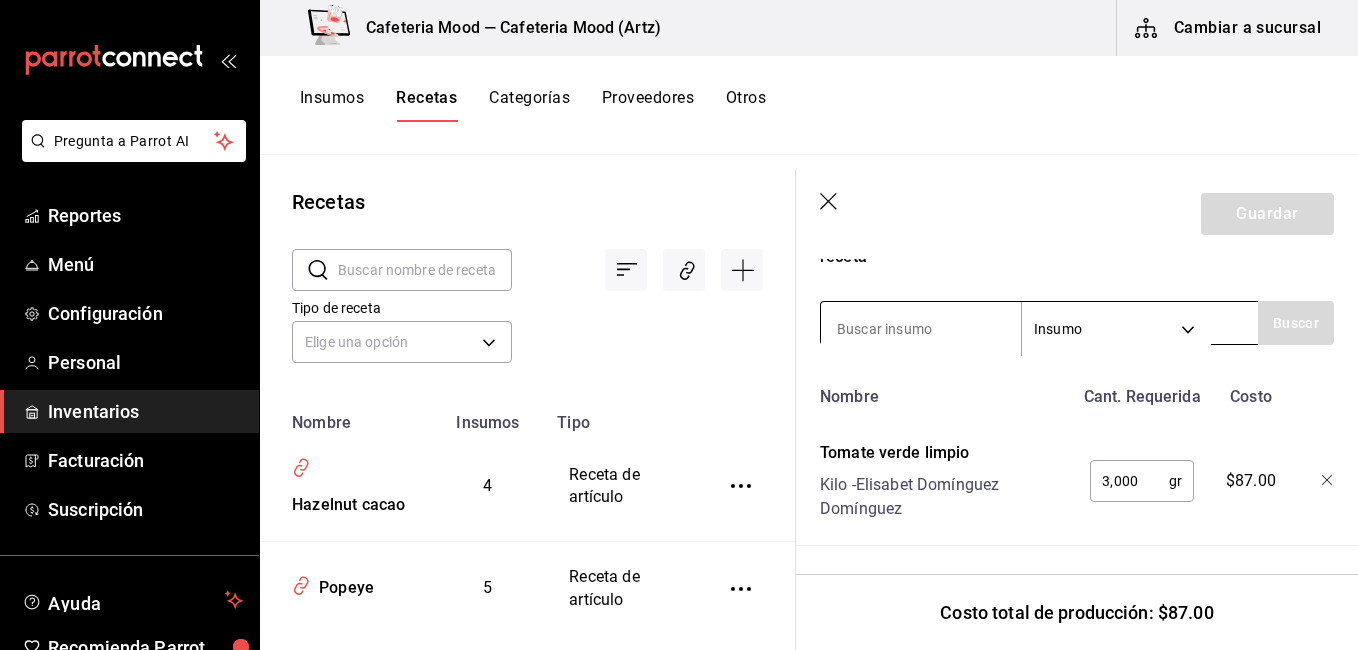 click at bounding box center (921, 329) 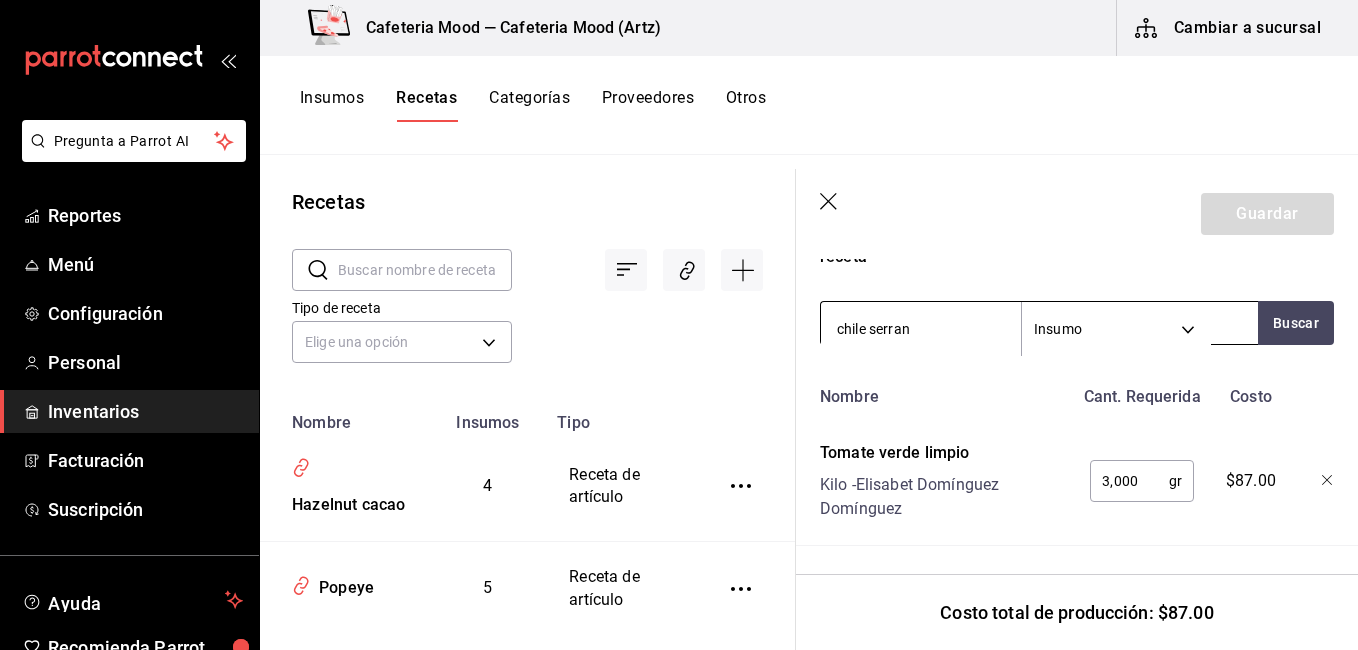 type on "chile serrano" 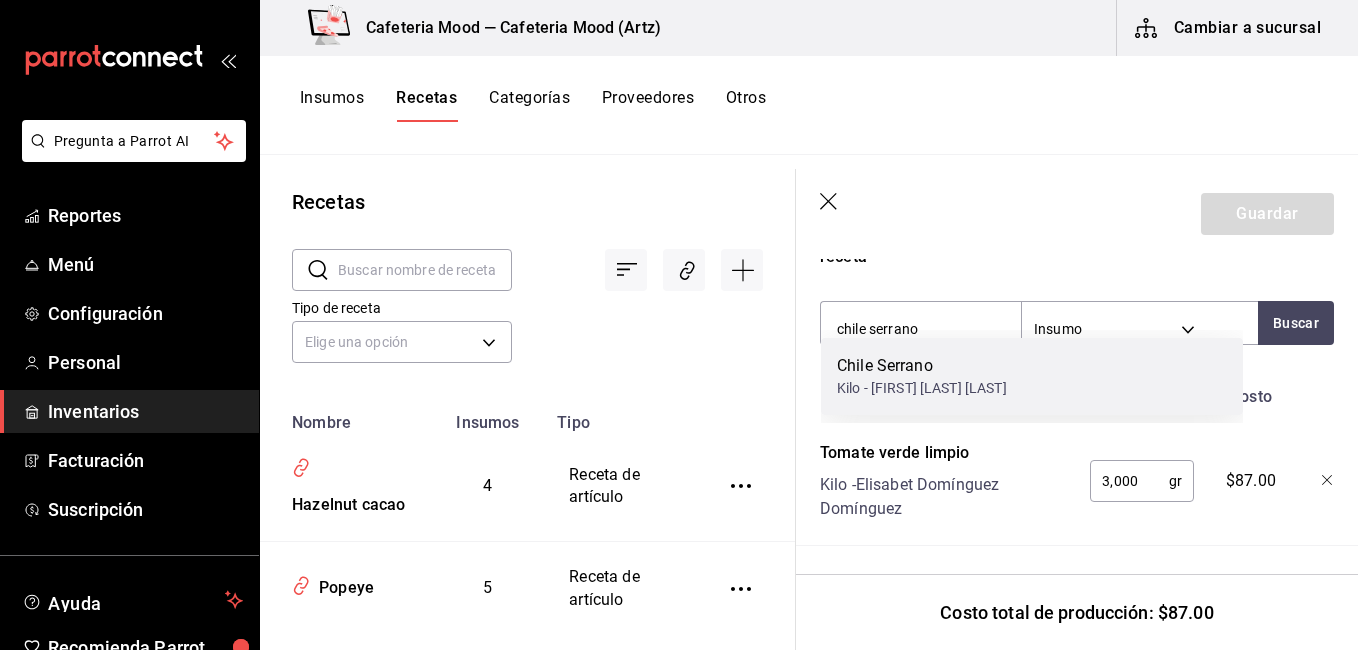 click on "Chile Serrano" at bounding box center (922, 366) 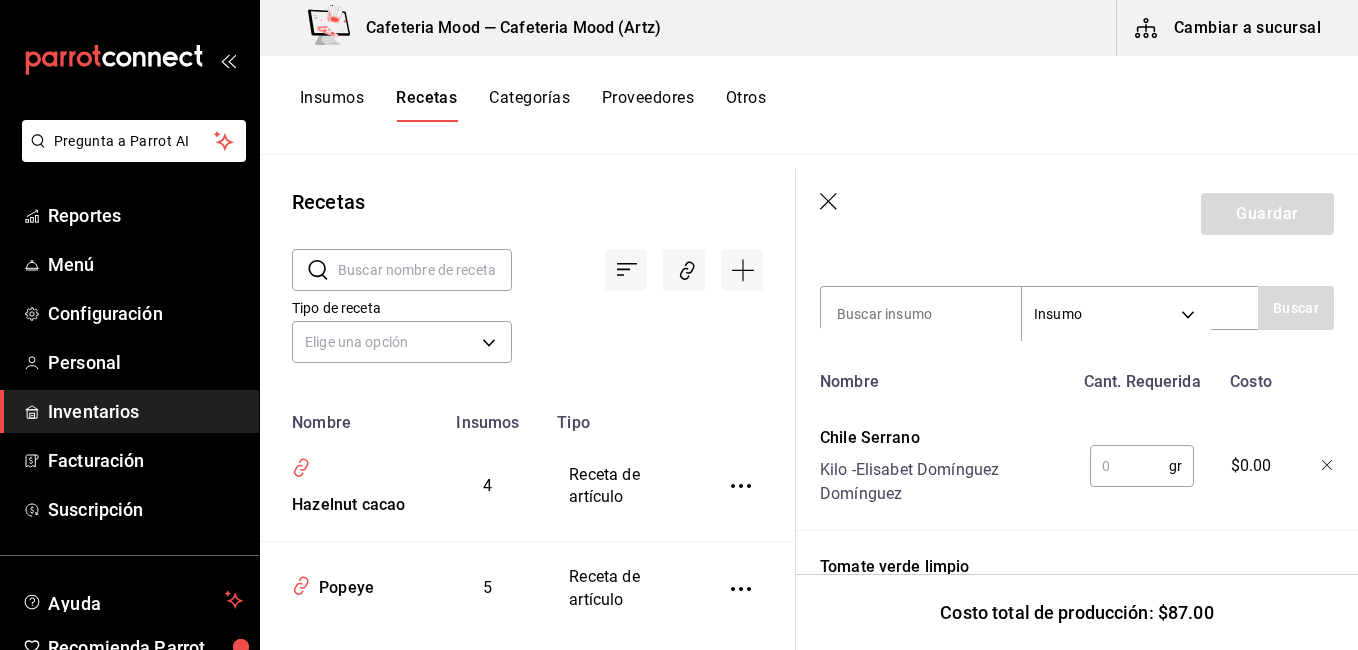 click at bounding box center [1129, 466] 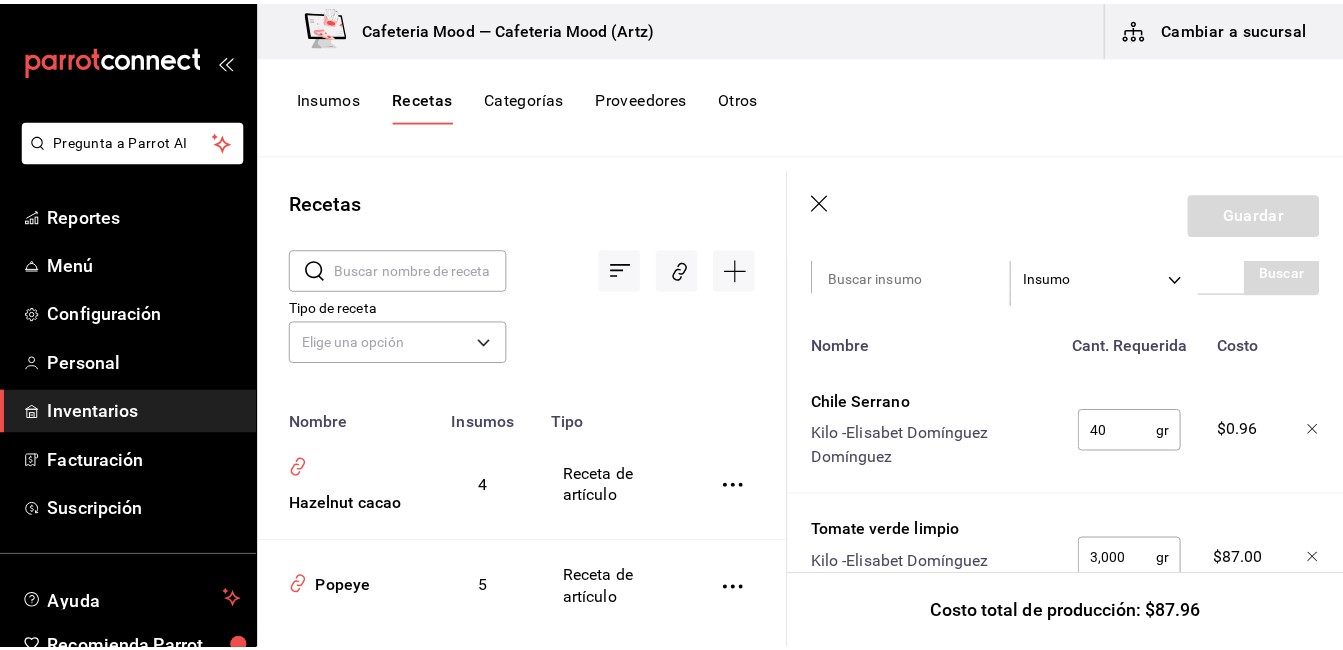 scroll, scrollTop: 669, scrollLeft: 0, axis: vertical 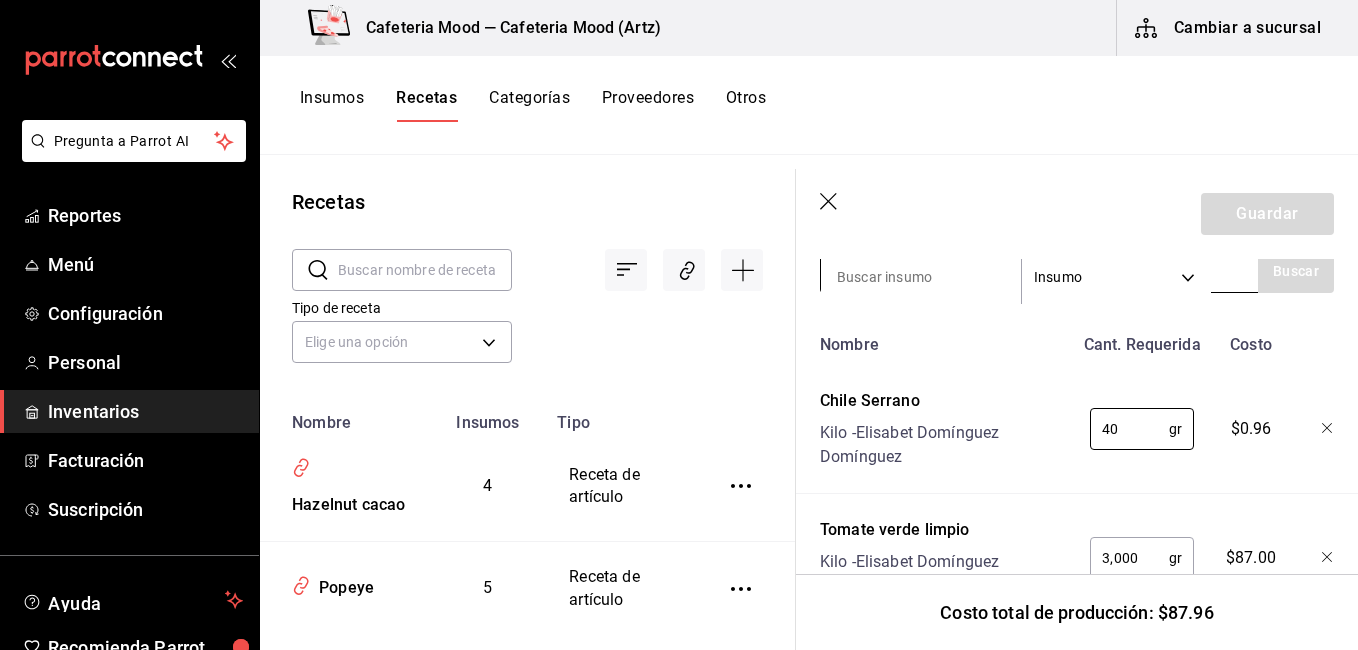 type on "40" 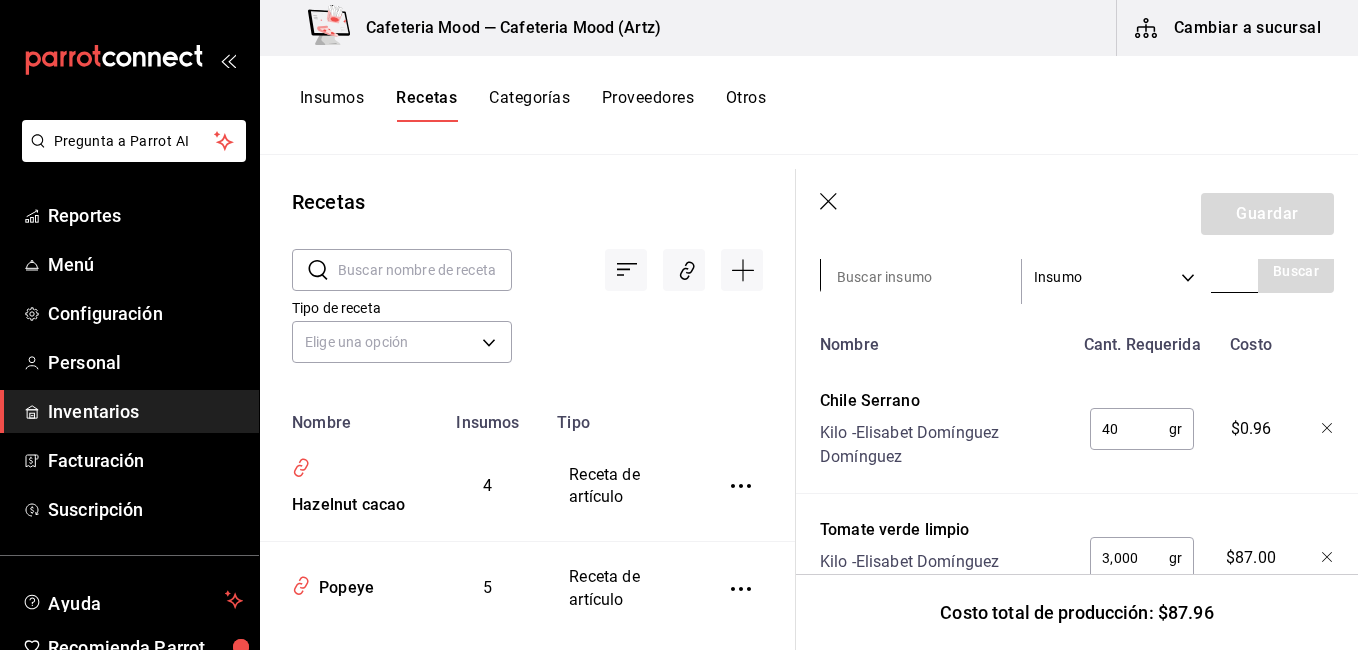 click at bounding box center [921, 277] 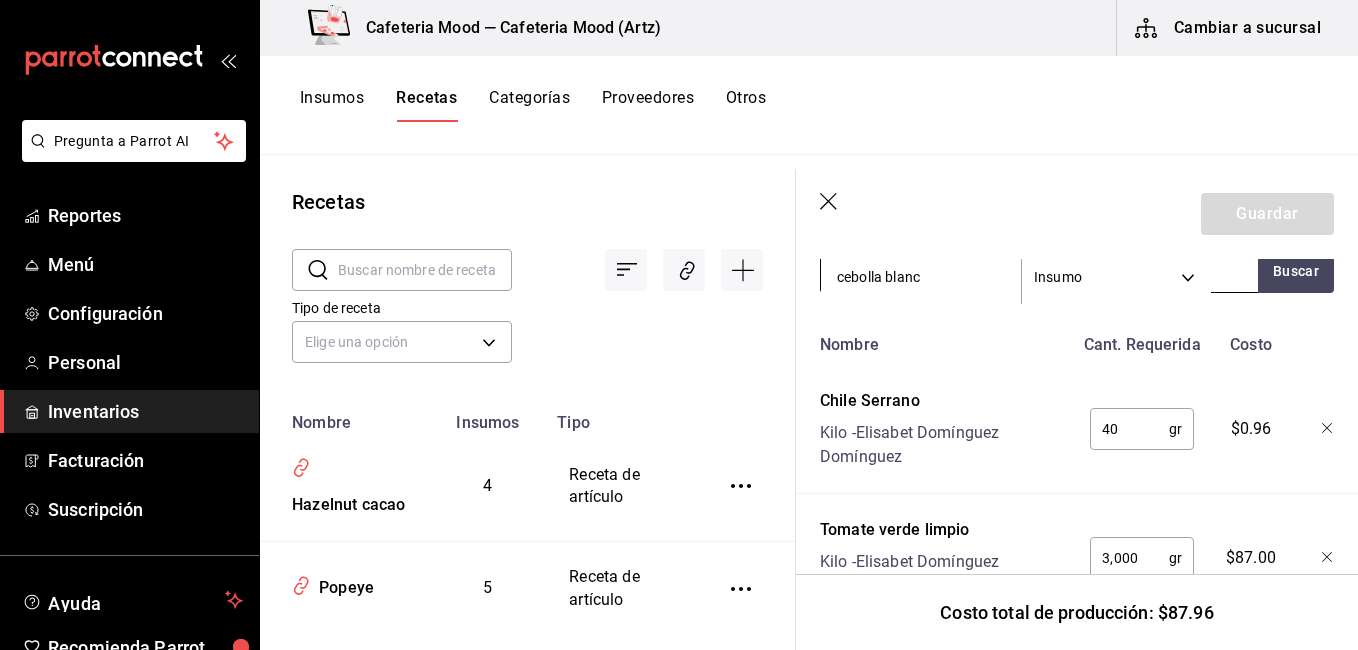 type on "cebolla blanca" 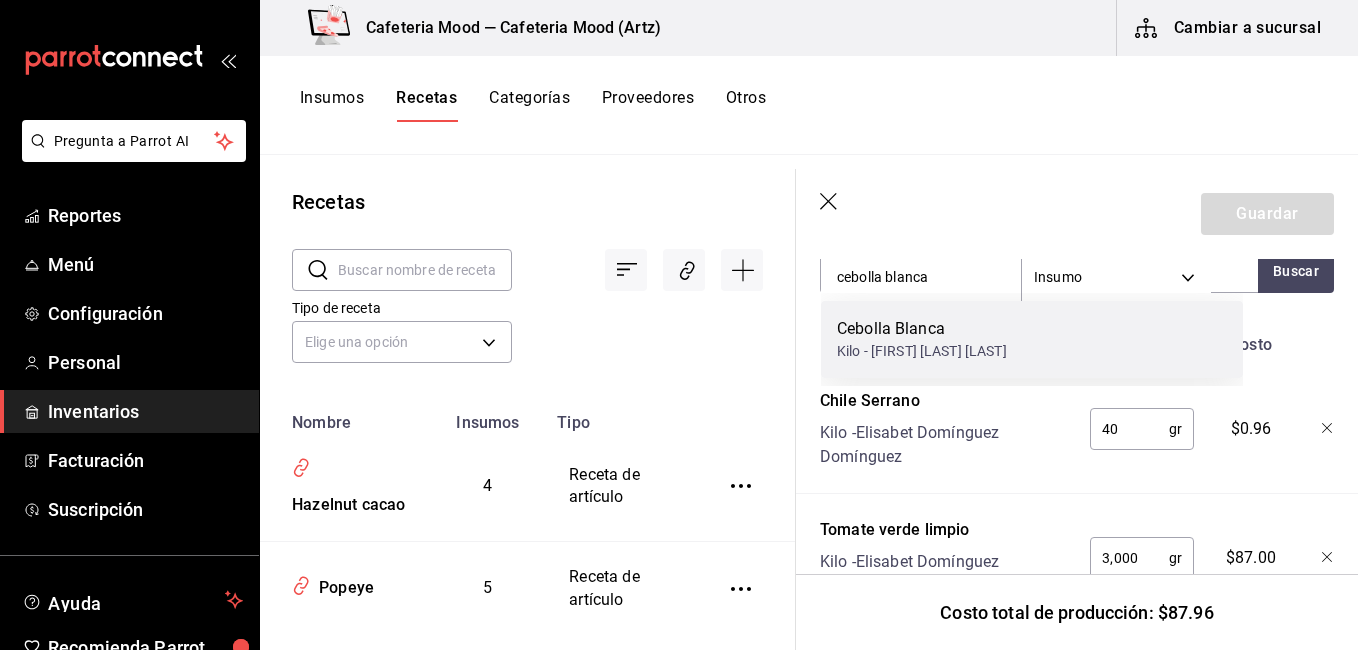 click on "Kilo - [FIRST] [LAST] [LAST]" at bounding box center (922, 351) 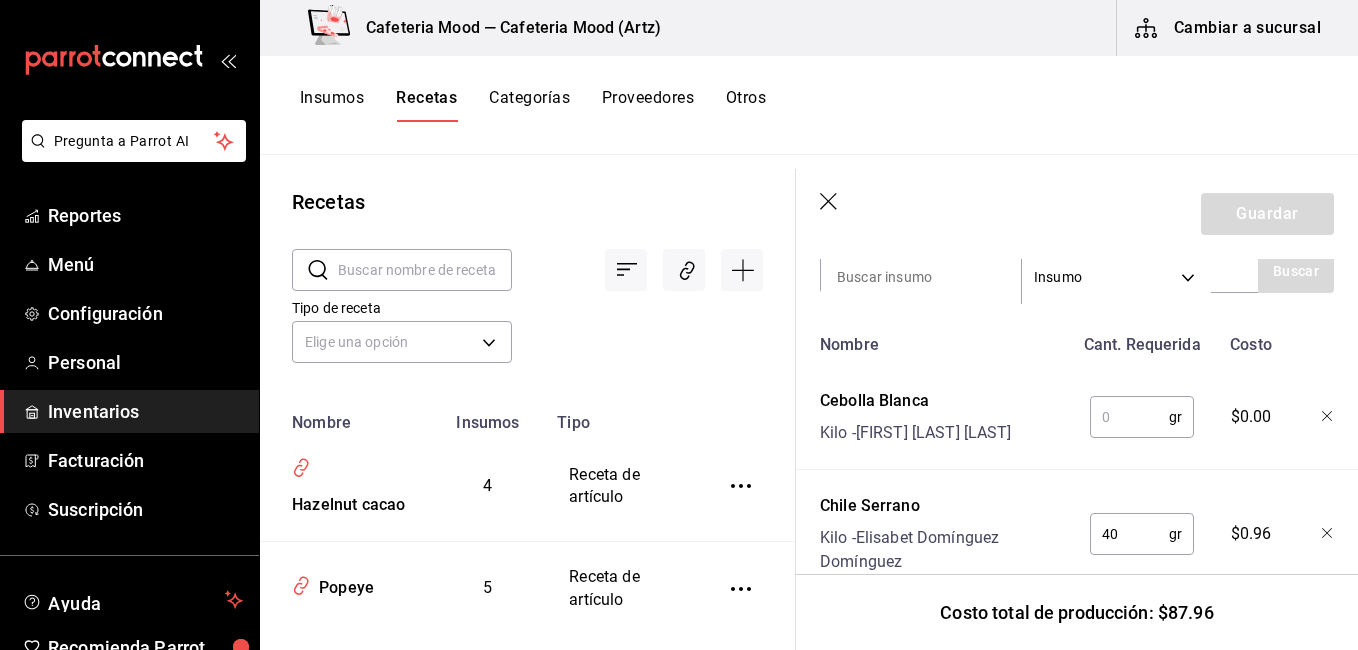 click at bounding box center [1129, 417] 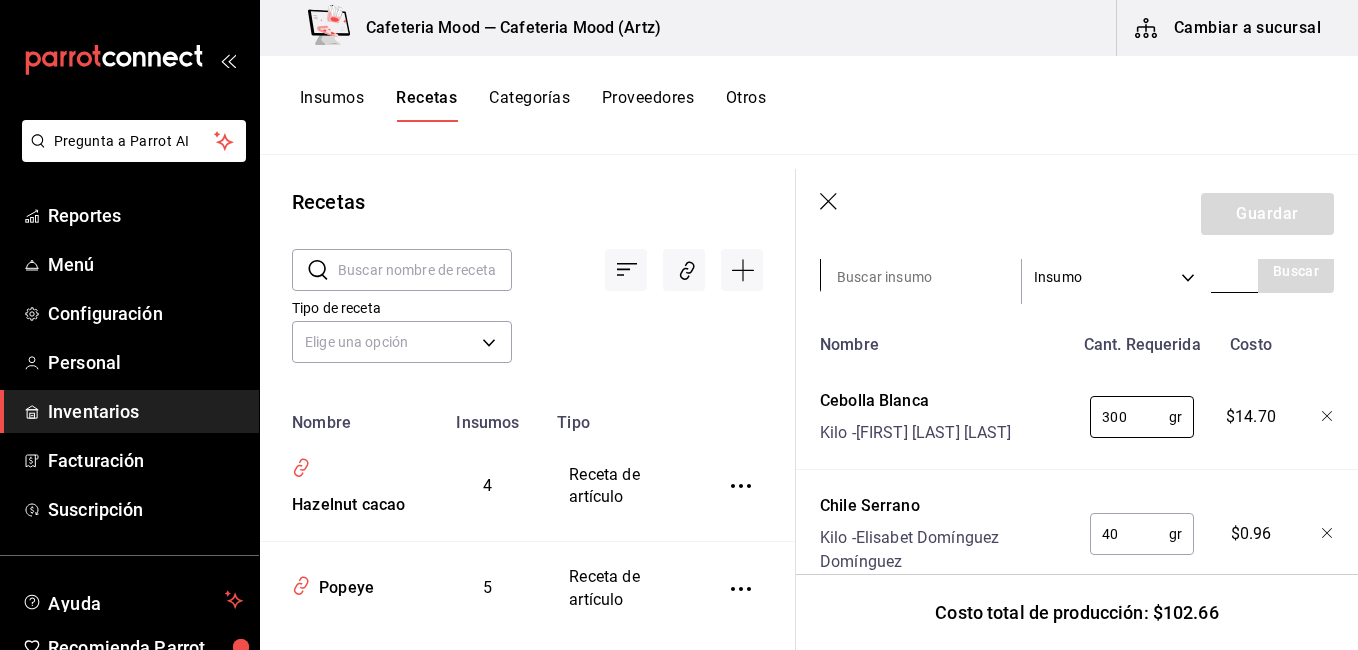 type on "300" 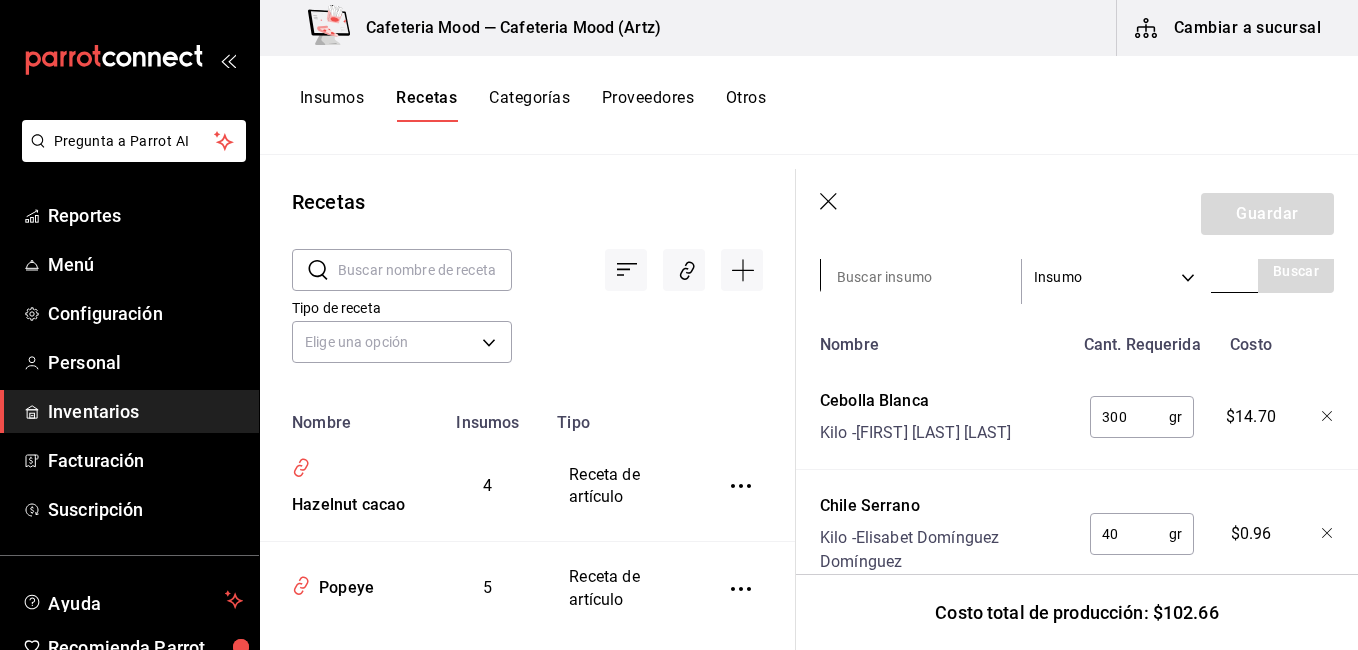 click at bounding box center (921, 277) 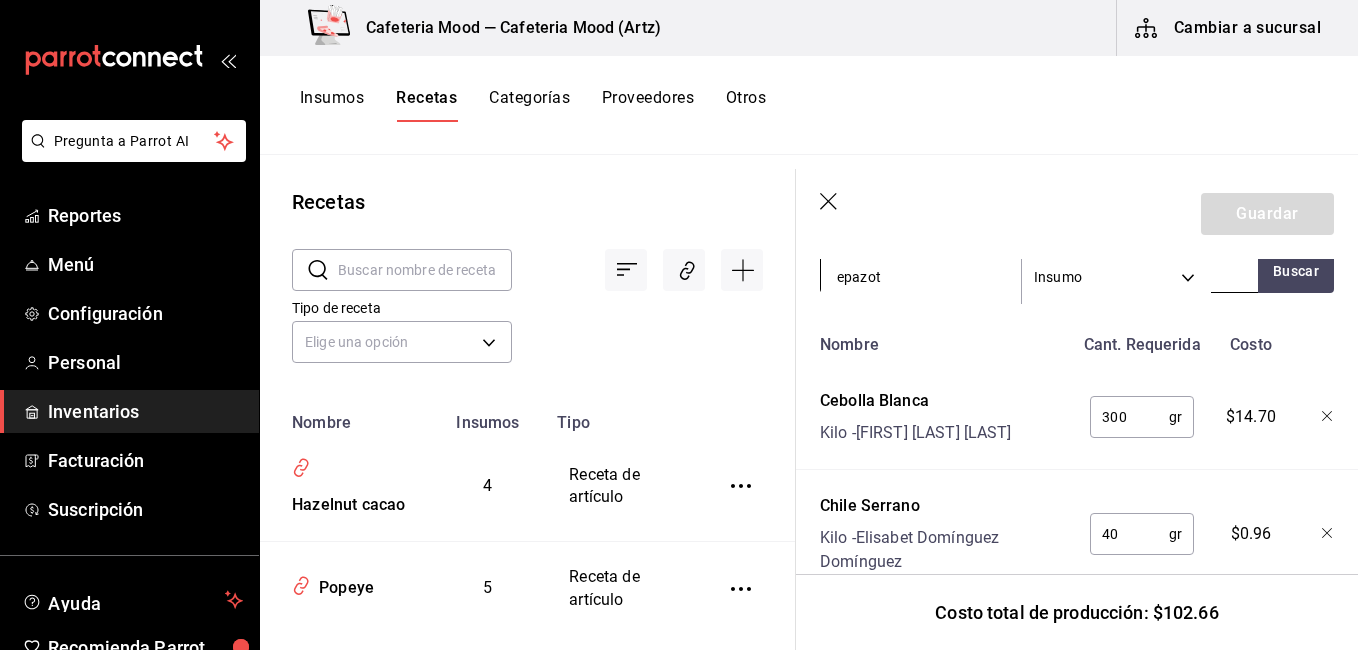 type on "epazote" 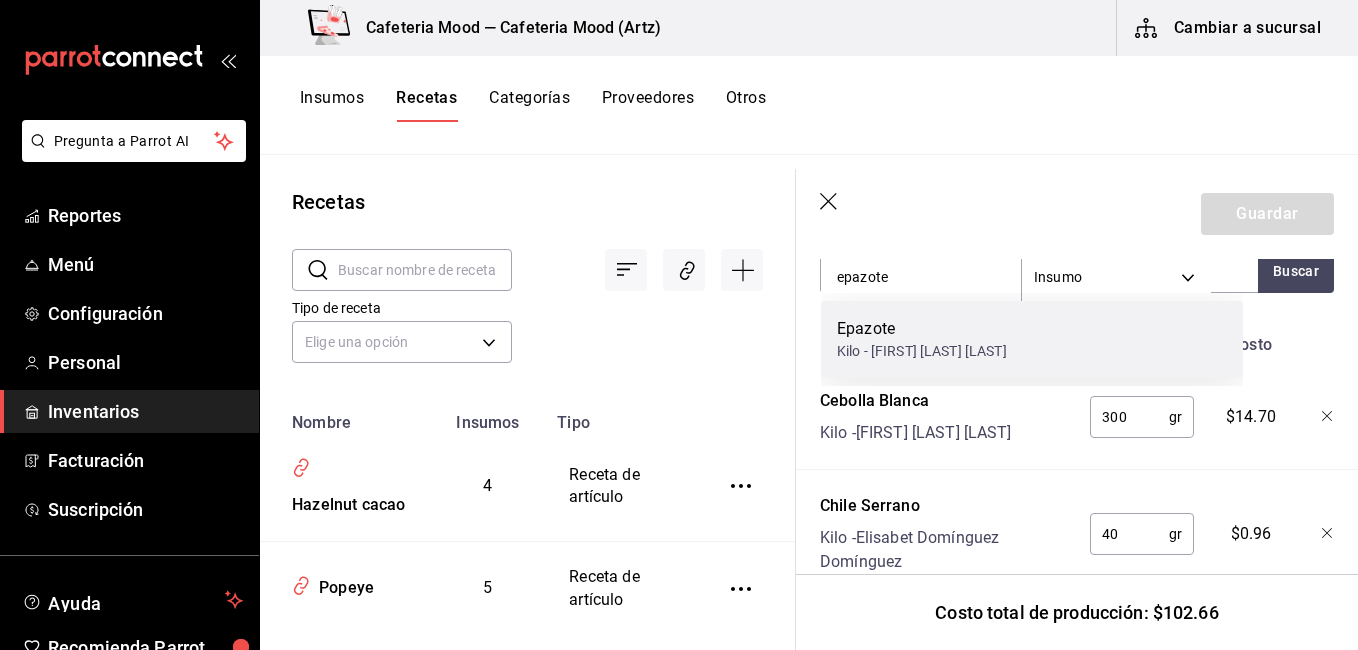 click on "Kilo - [FIRST] [LAST] [LAST]" at bounding box center [922, 351] 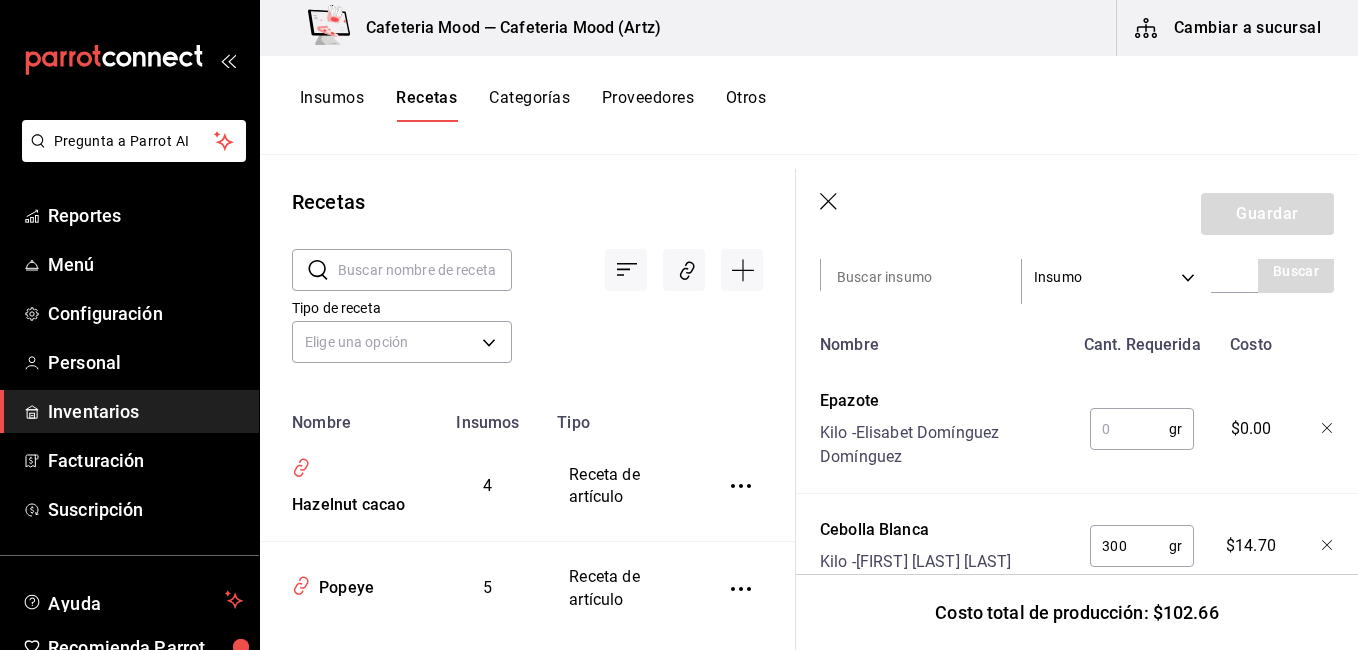 click at bounding box center (1129, 429) 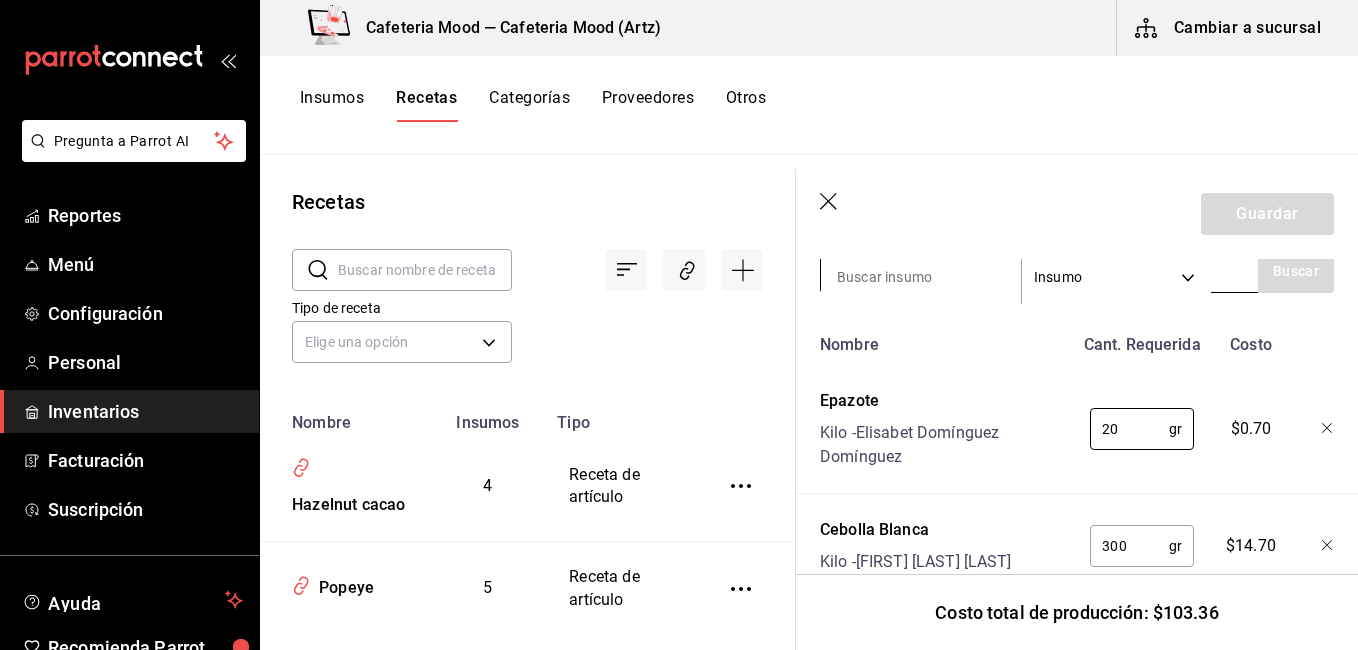 type on "20" 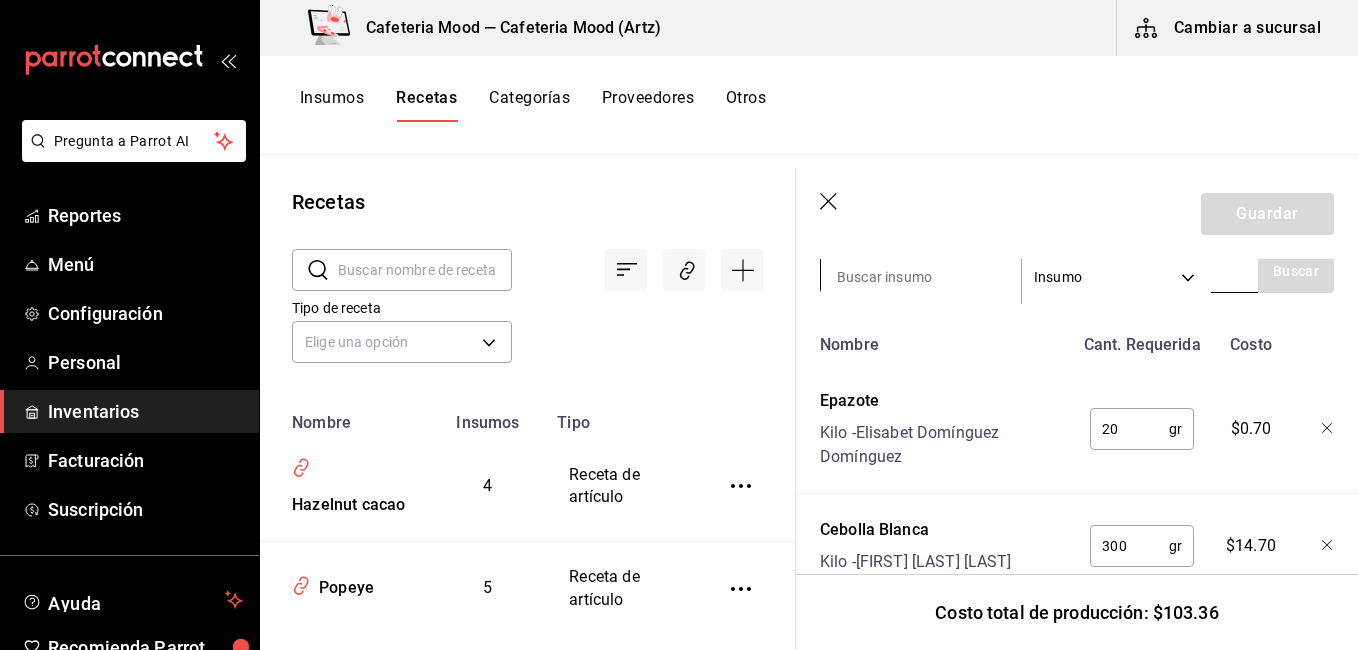 click at bounding box center (921, 277) 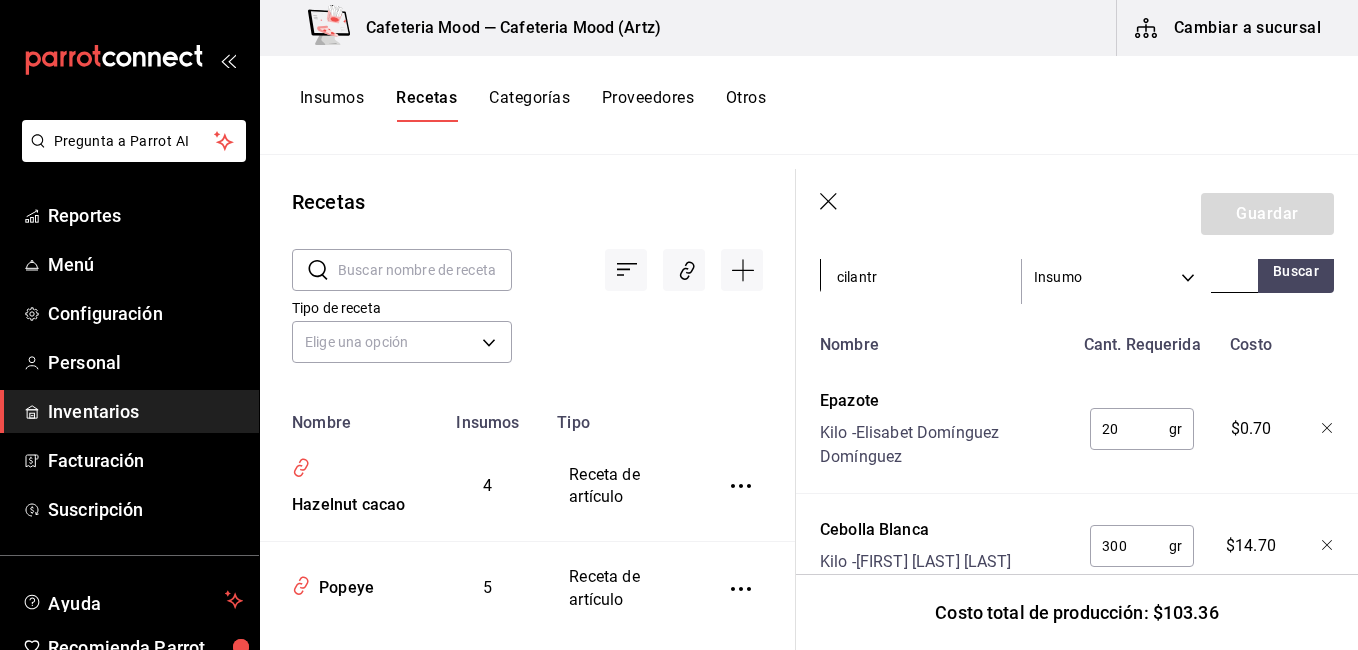 type on "cilantro" 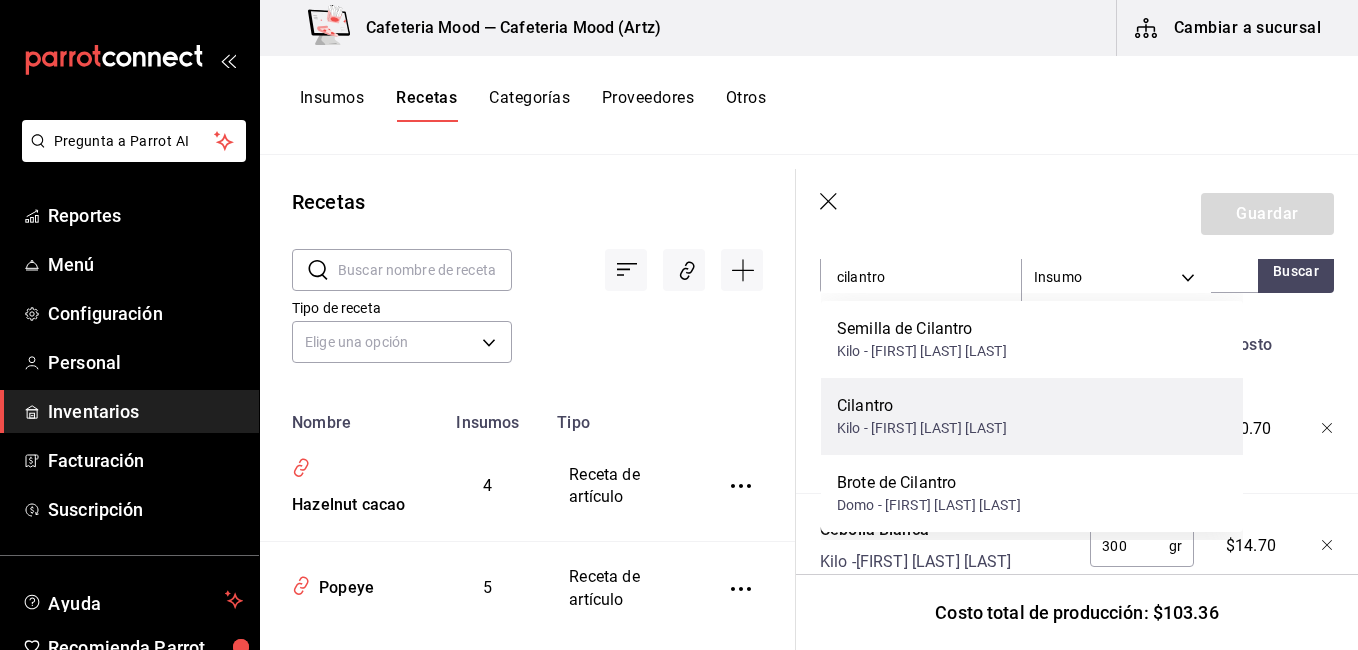 click on "Kilo - [FIRST] [LAST] [LAST]" at bounding box center [922, 428] 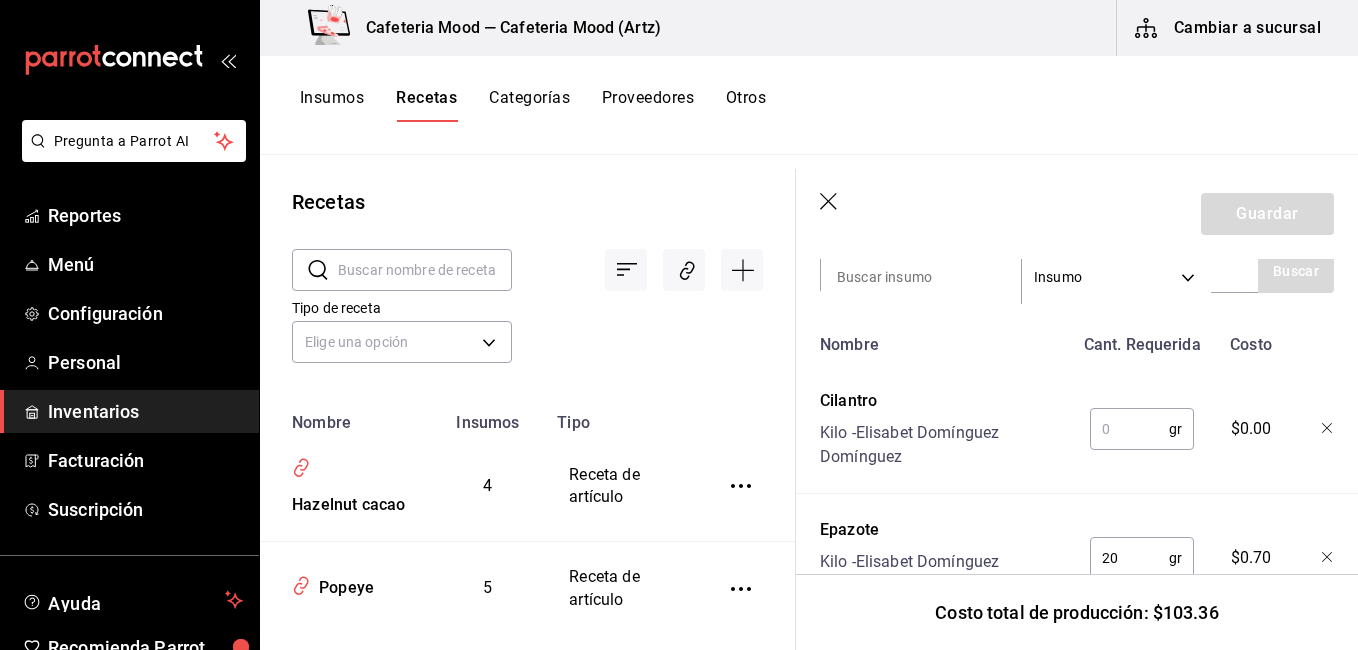 click at bounding box center (1129, 429) 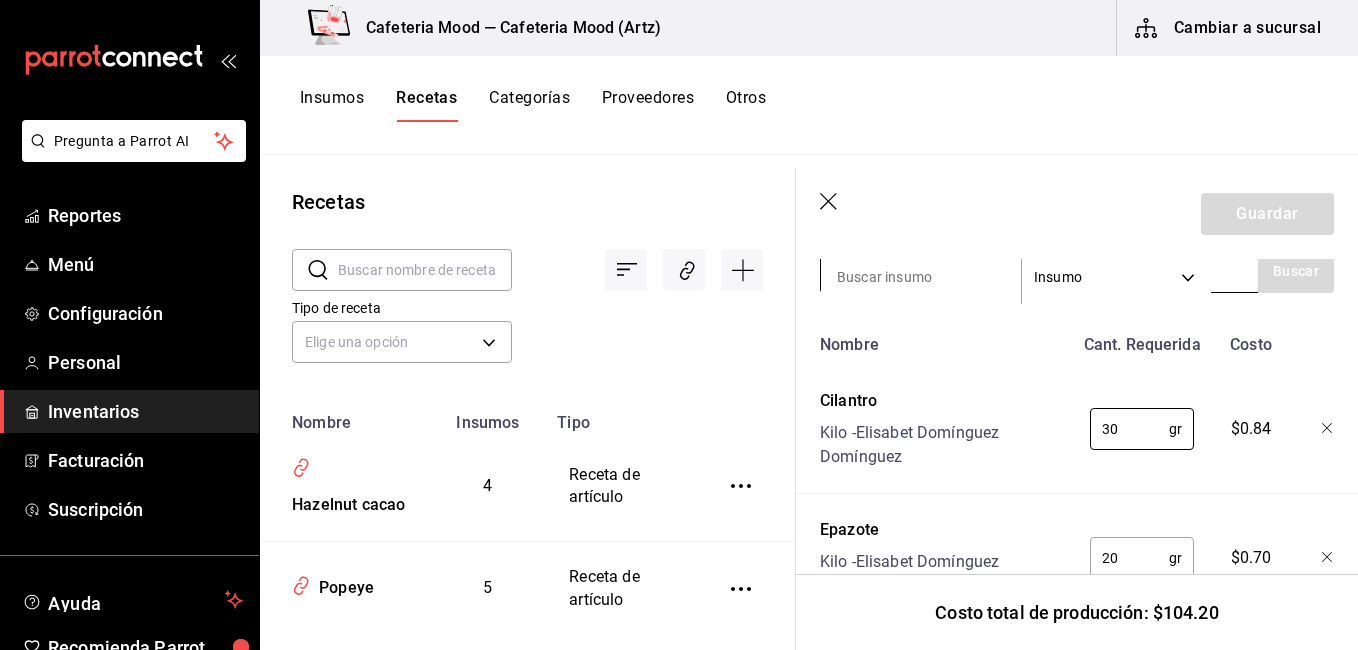 type on "30" 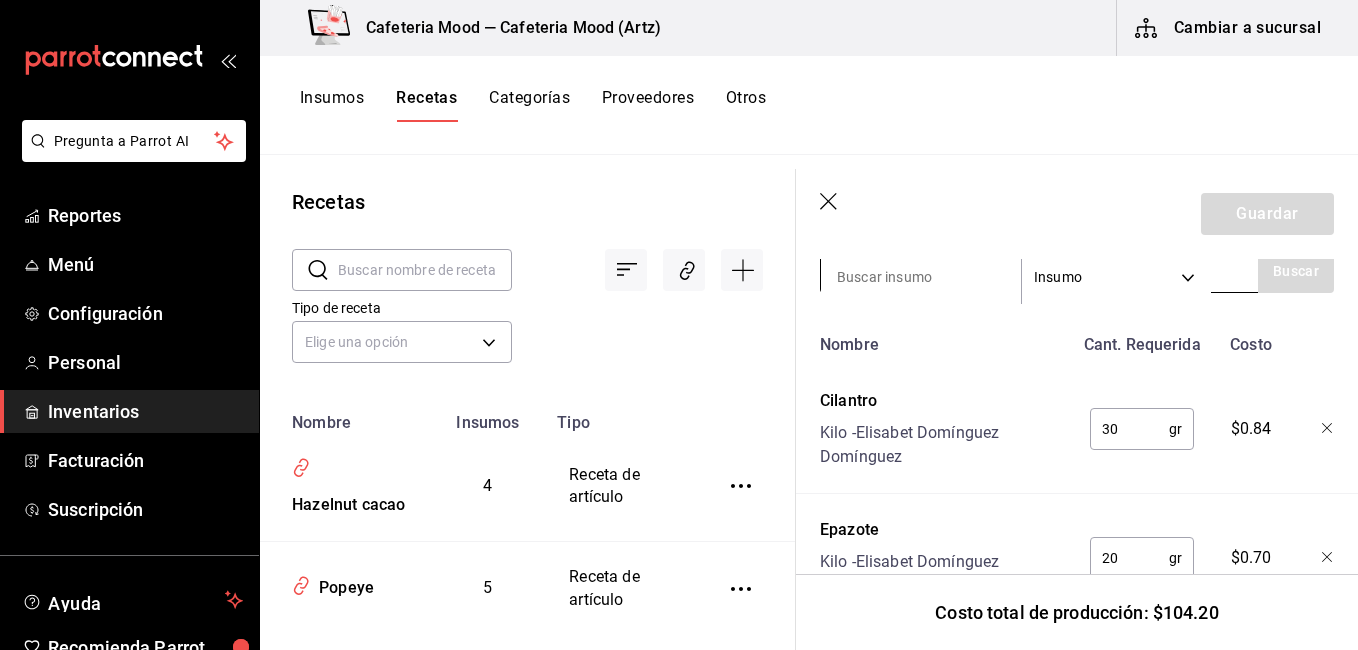 click at bounding box center (921, 277) 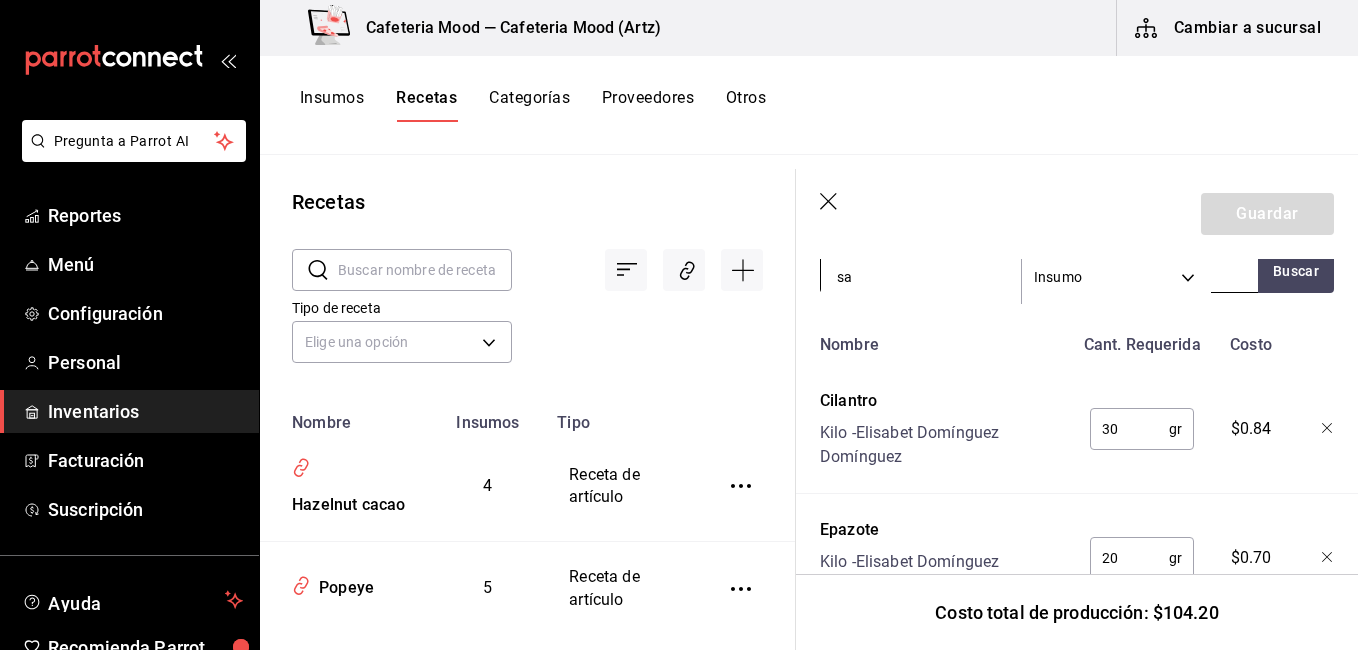 type on "sal" 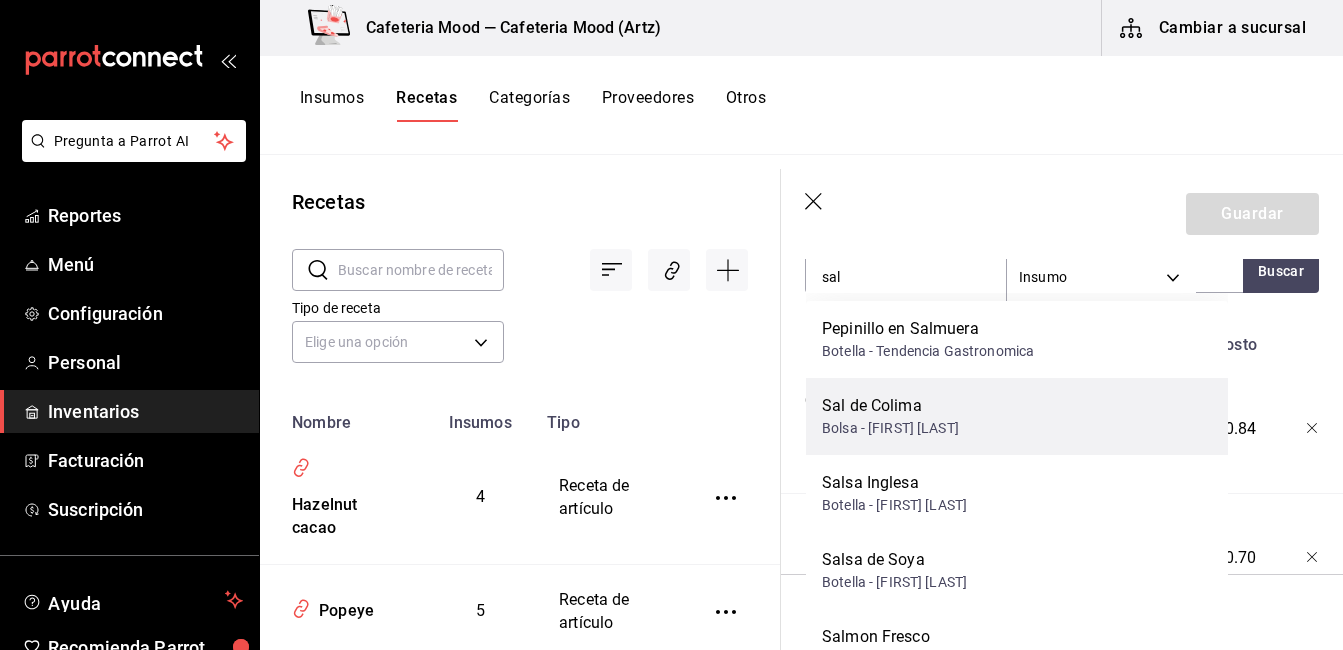 click on "Sal de Colima Bolsa - [FIRST] [LAST]" at bounding box center (1017, 416) 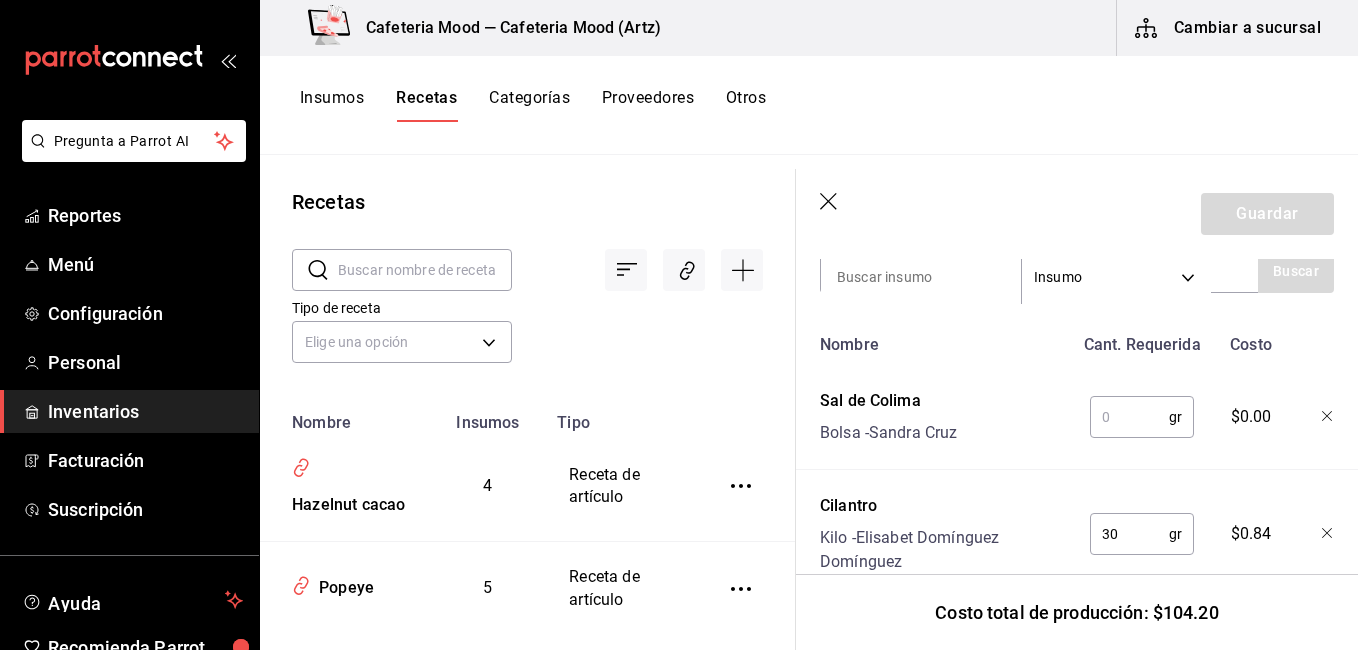 click at bounding box center (1129, 417) 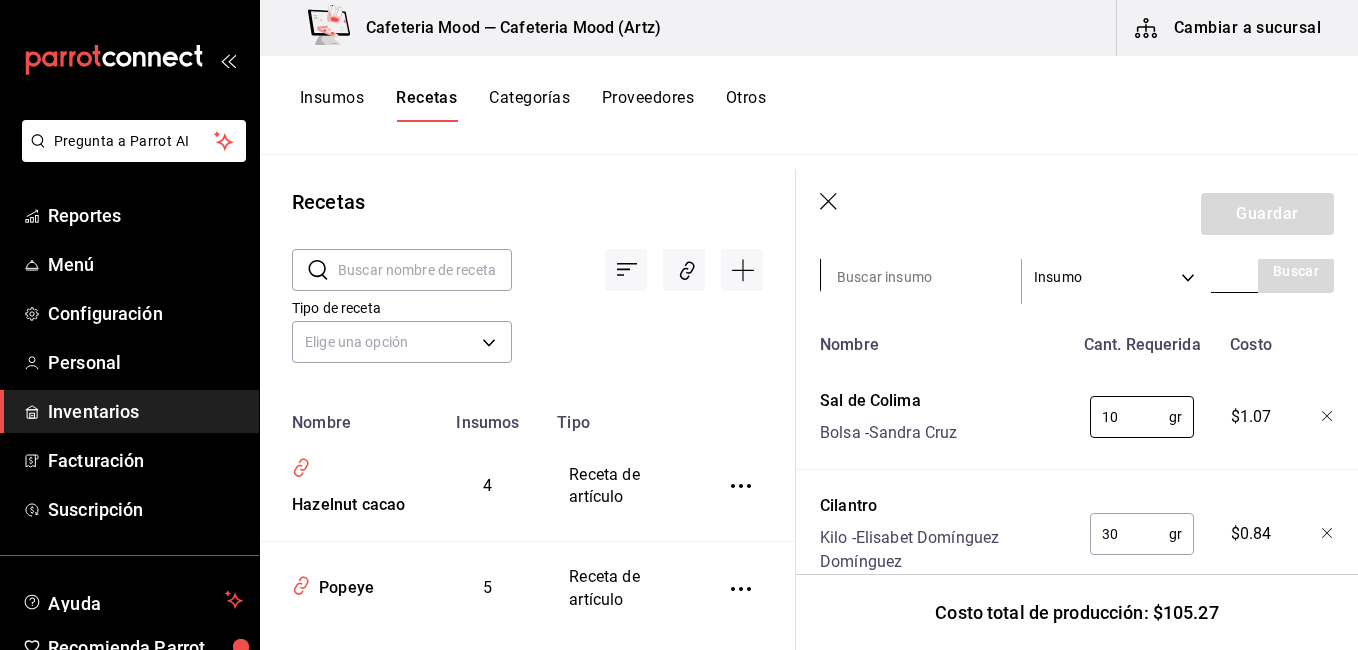 type on "10" 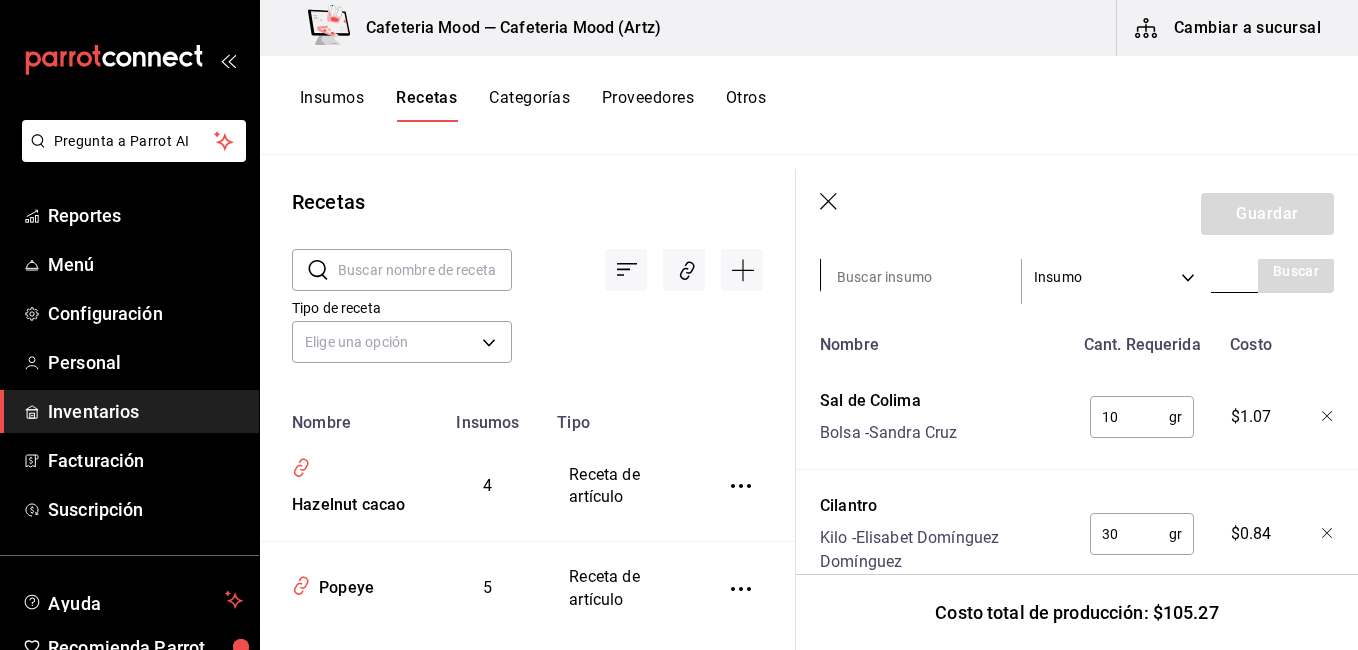 click at bounding box center (921, 277) 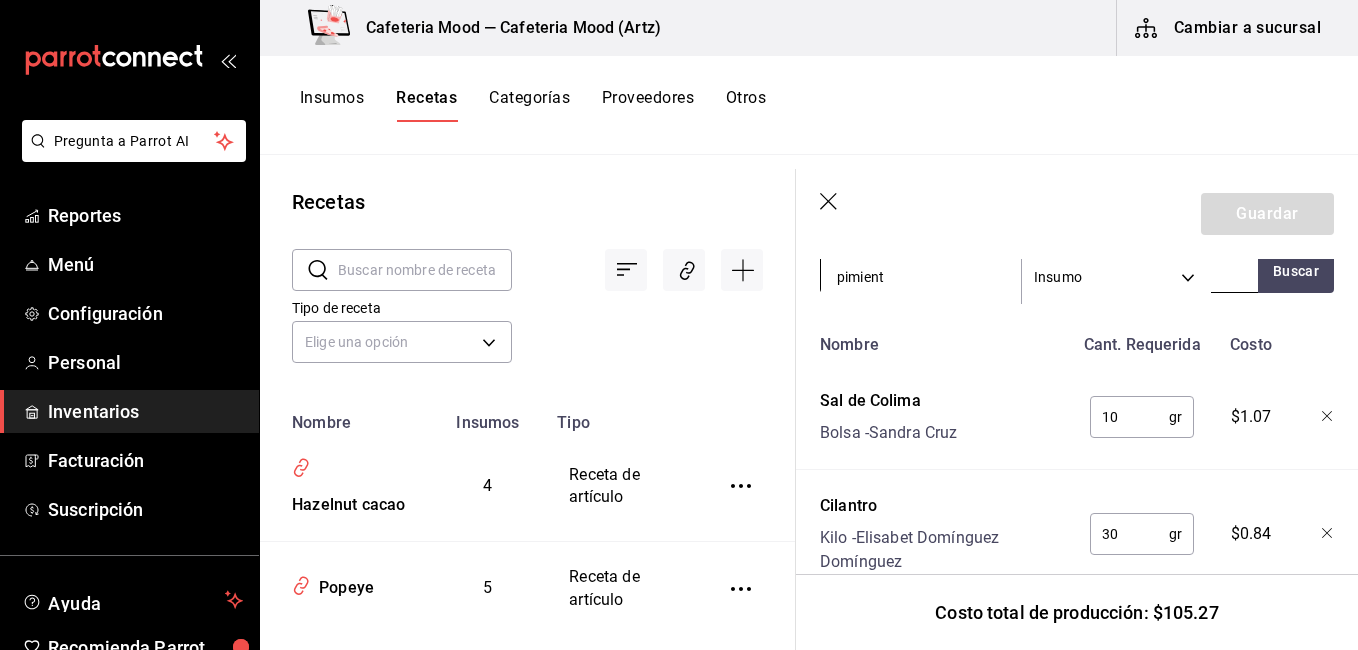 type on "pimienta" 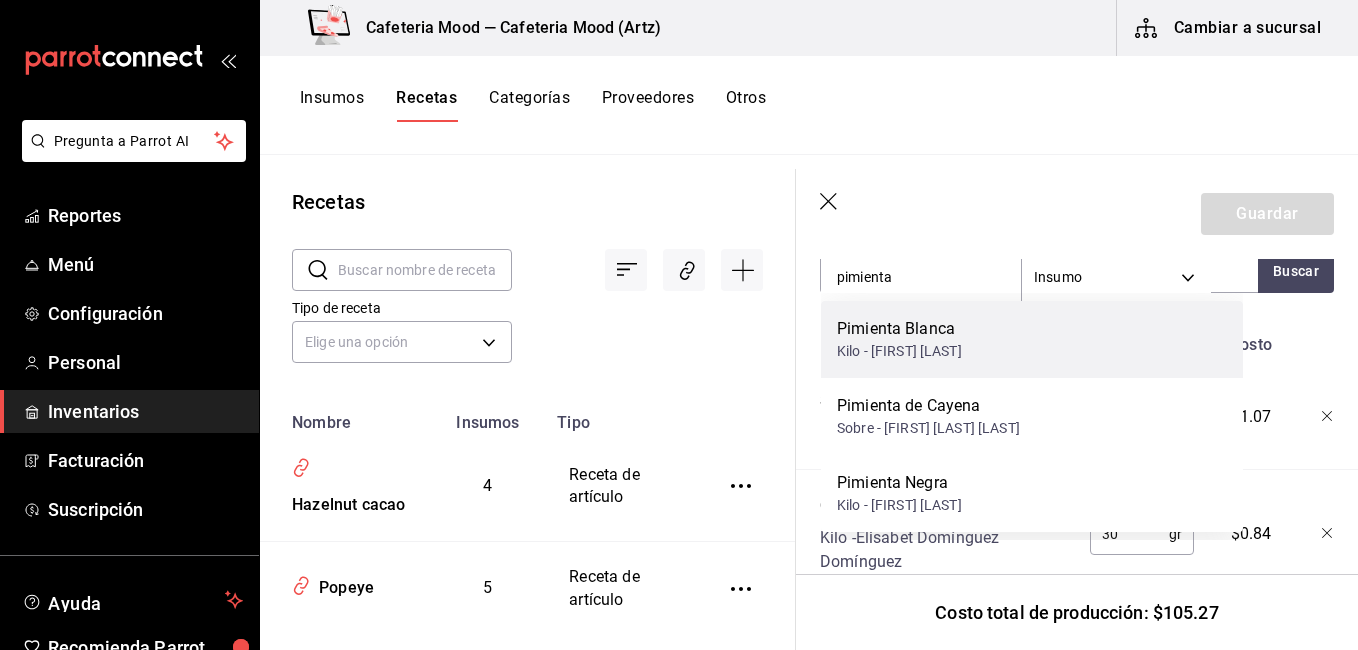 click on "Kilo - [FIRST] [LAST]" at bounding box center (899, 351) 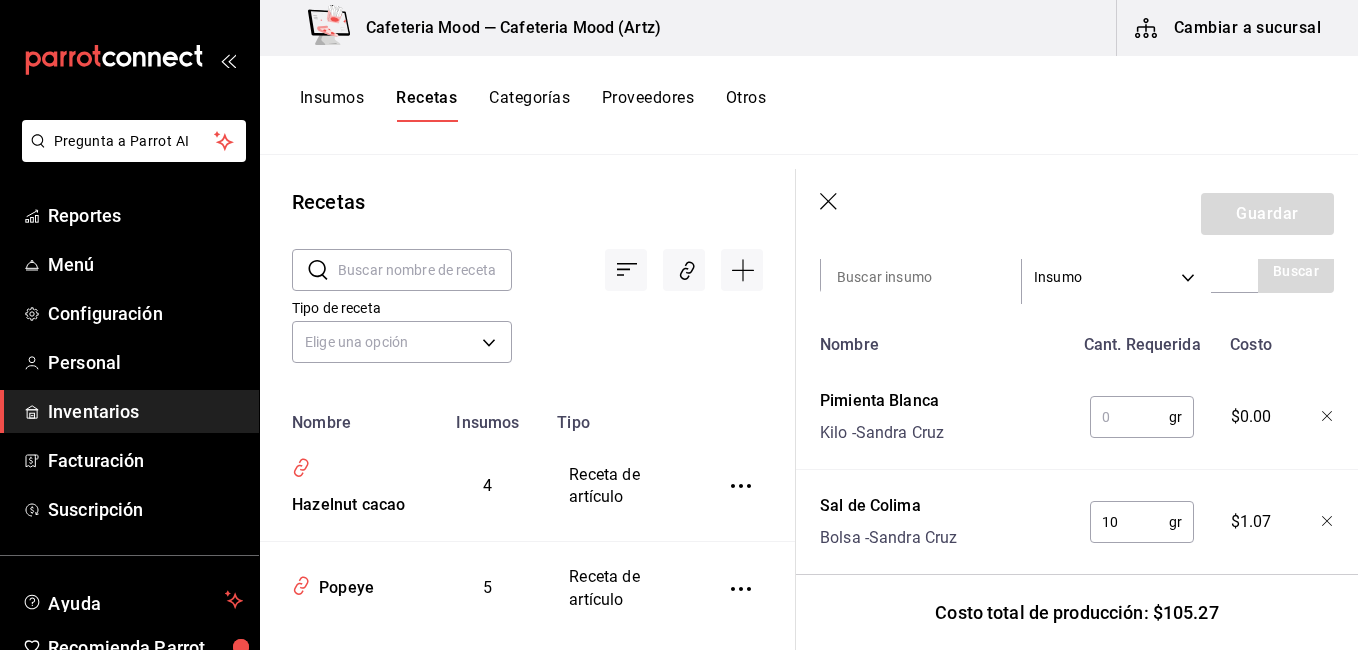 click at bounding box center (1129, 417) 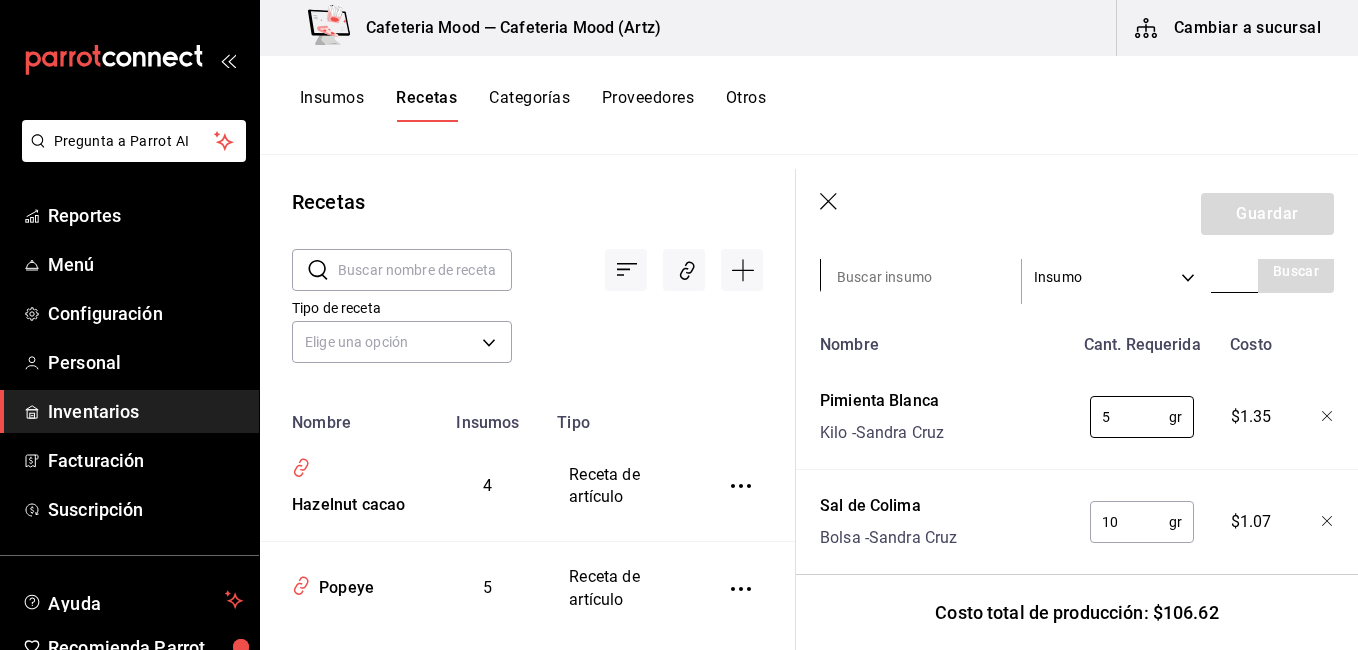 type on "5" 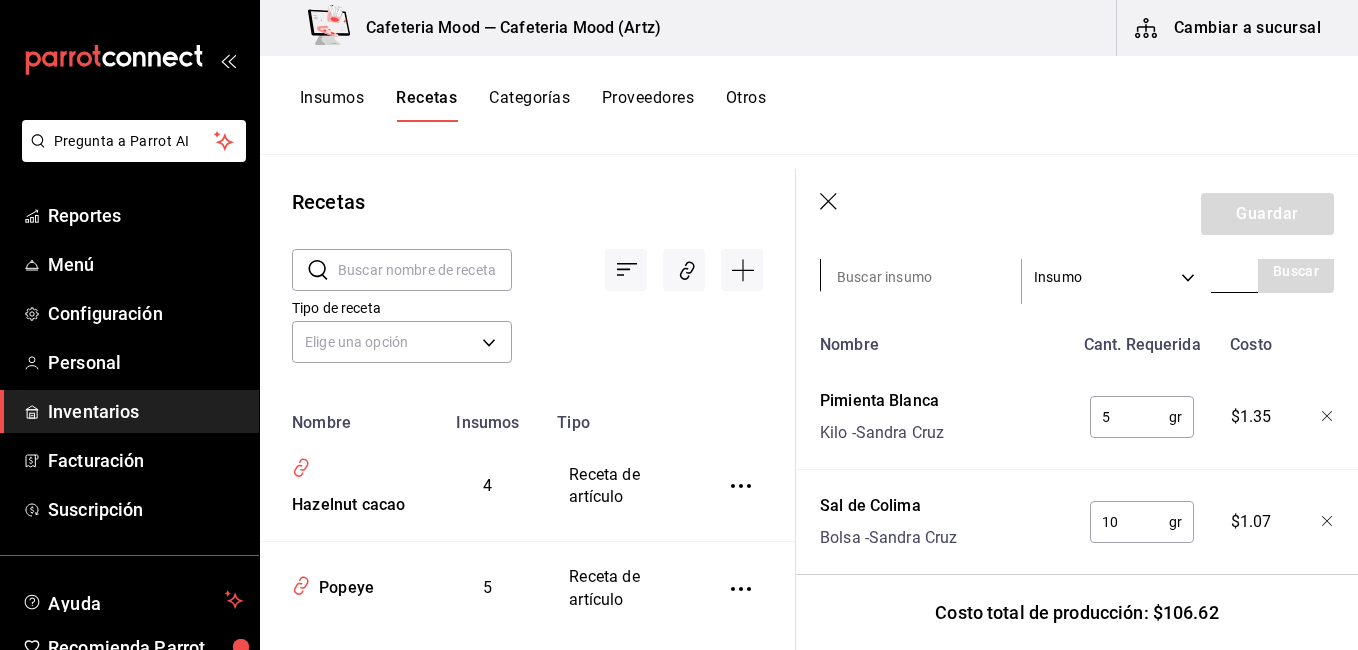 click at bounding box center (921, 277) 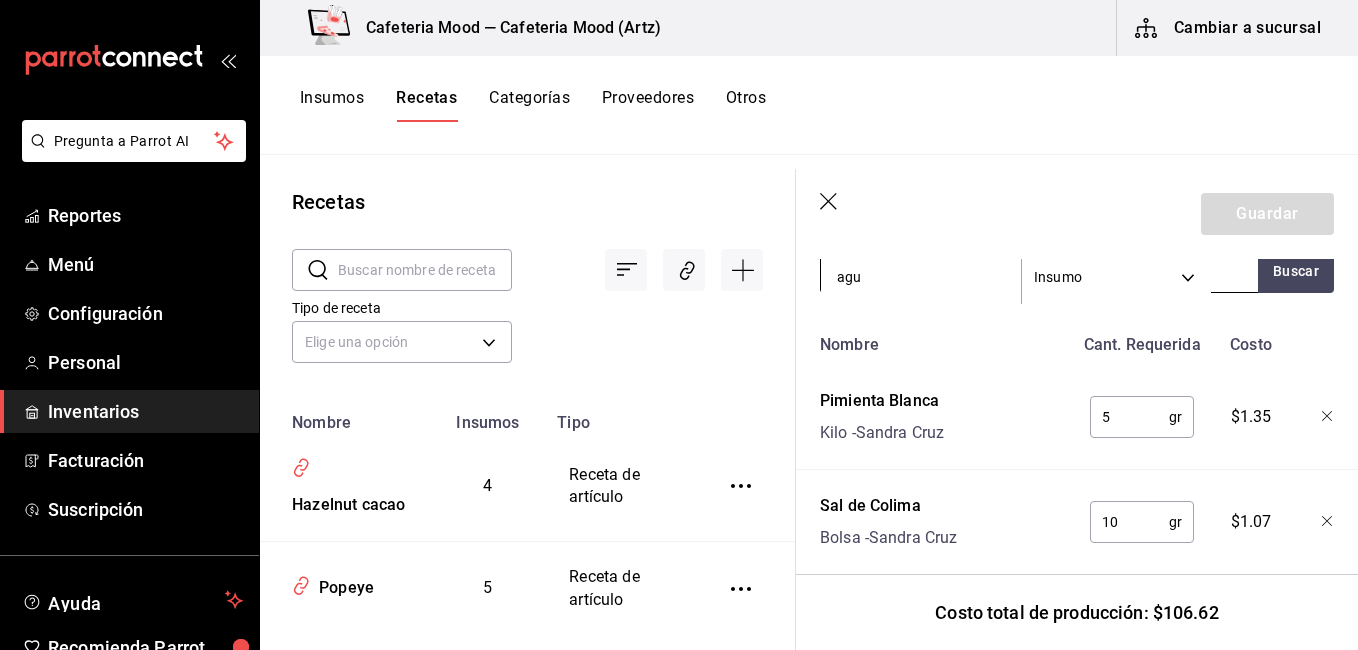 type on "agua" 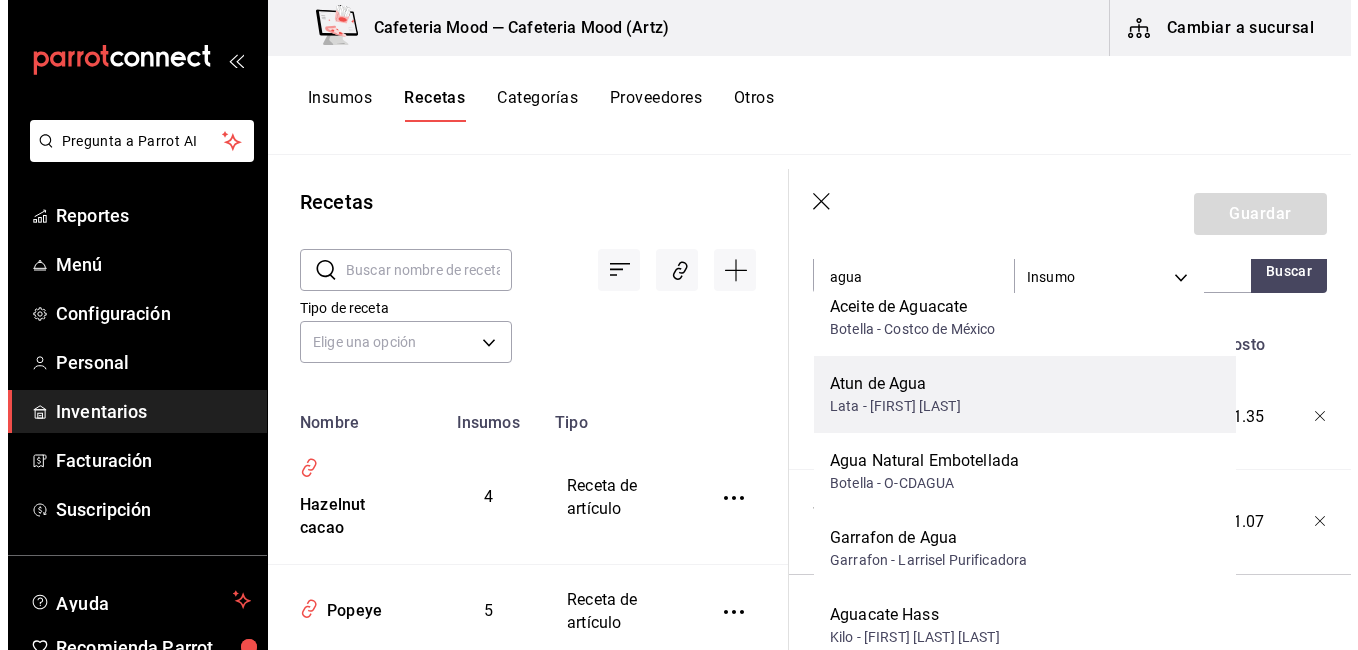scroll, scrollTop: 105, scrollLeft: 0, axis: vertical 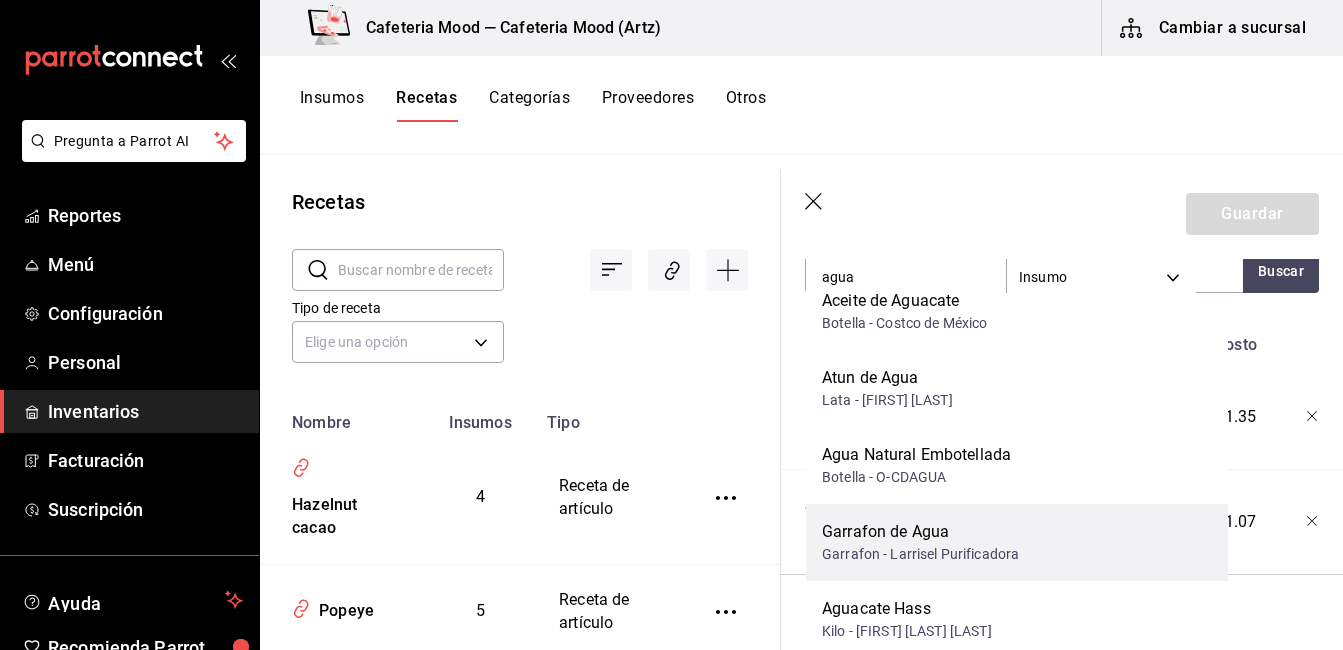 click on "Garrafon de Agua" at bounding box center (920, 532) 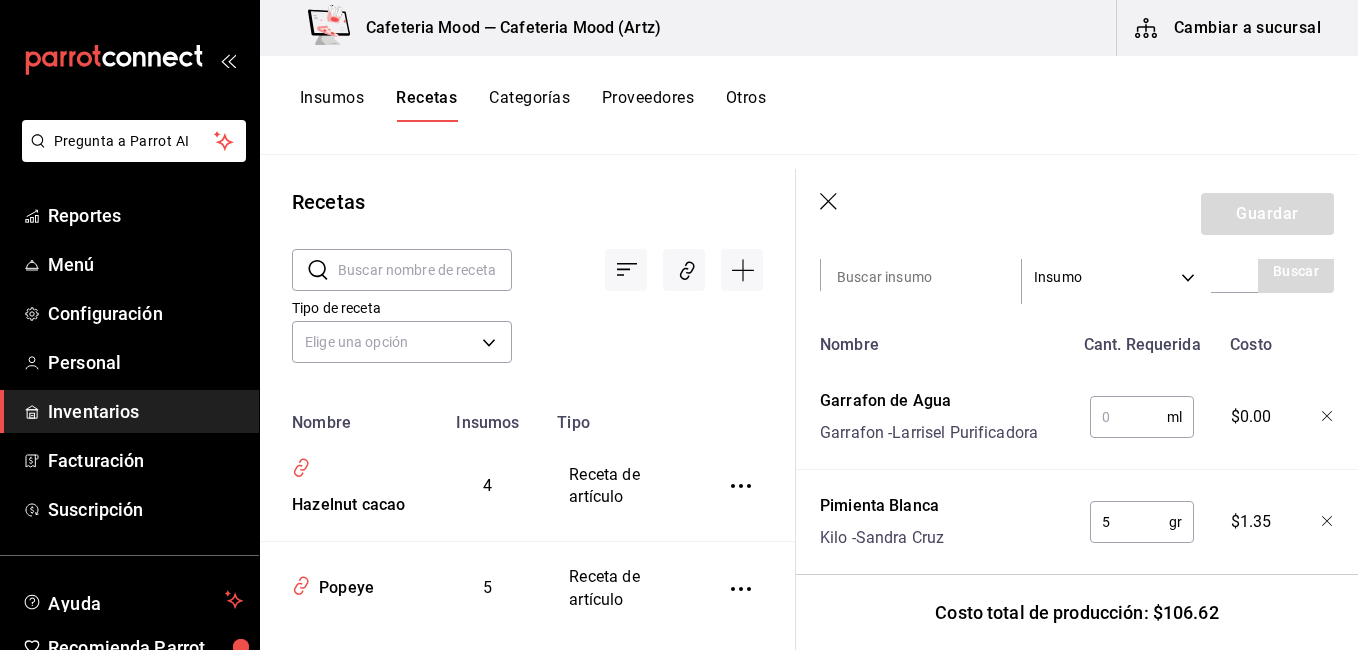 click at bounding box center [1128, 417] 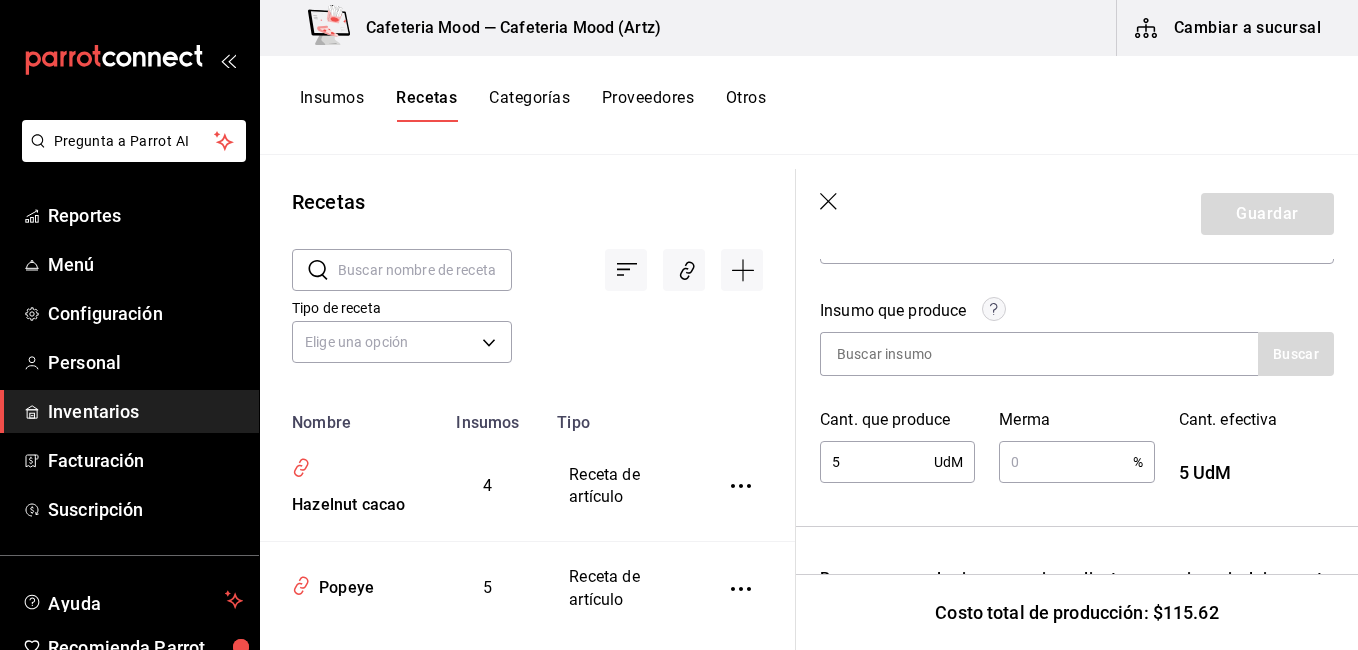 scroll, scrollTop: 262, scrollLeft: 0, axis: vertical 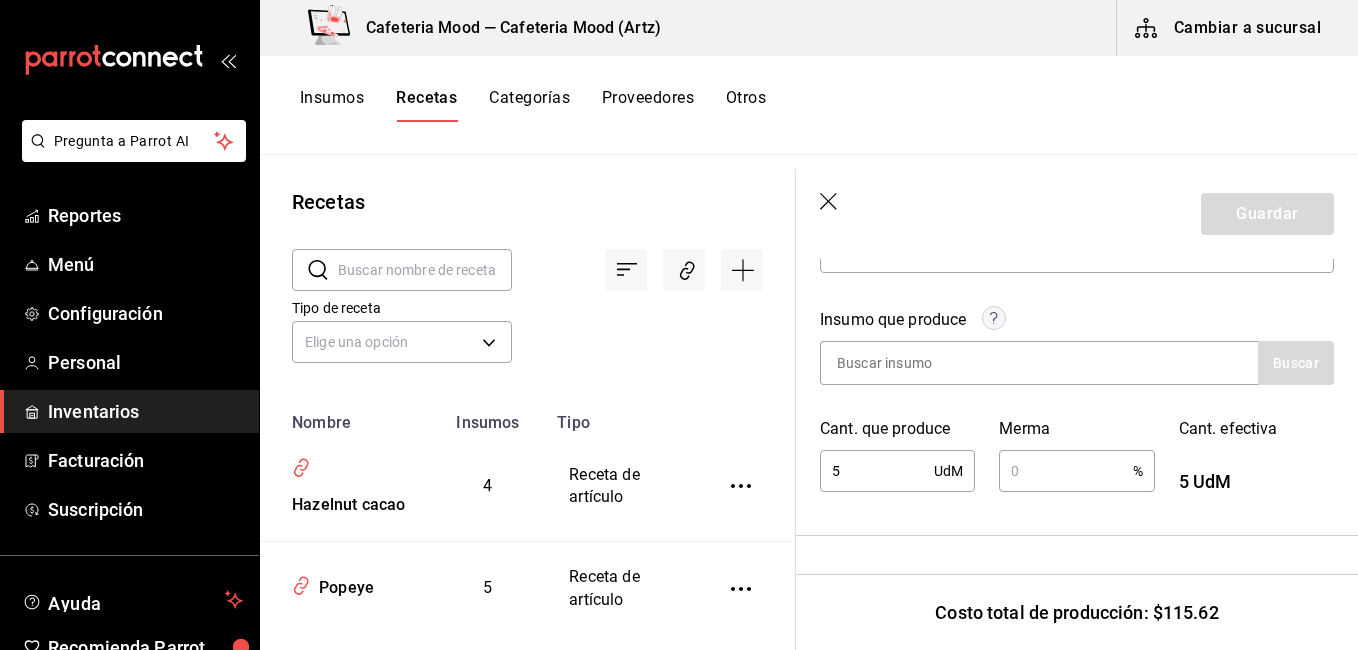 type on "4,000" 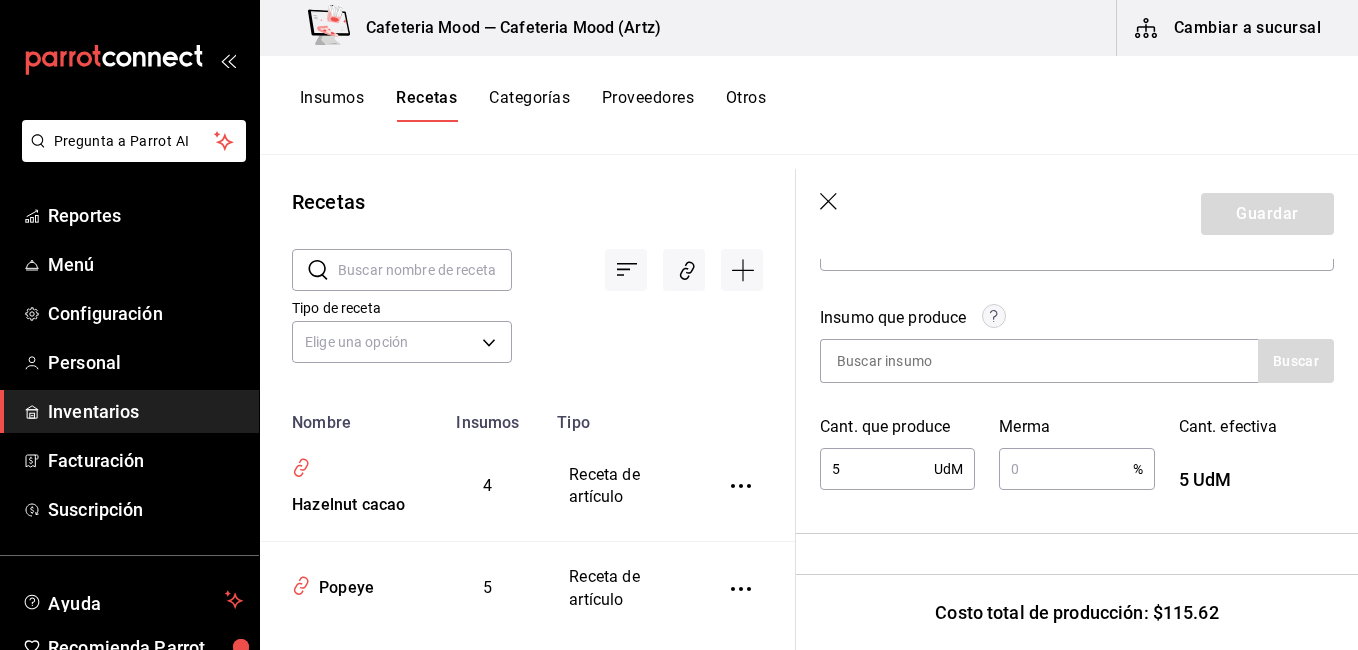 scroll, scrollTop: 263, scrollLeft: 0, axis: vertical 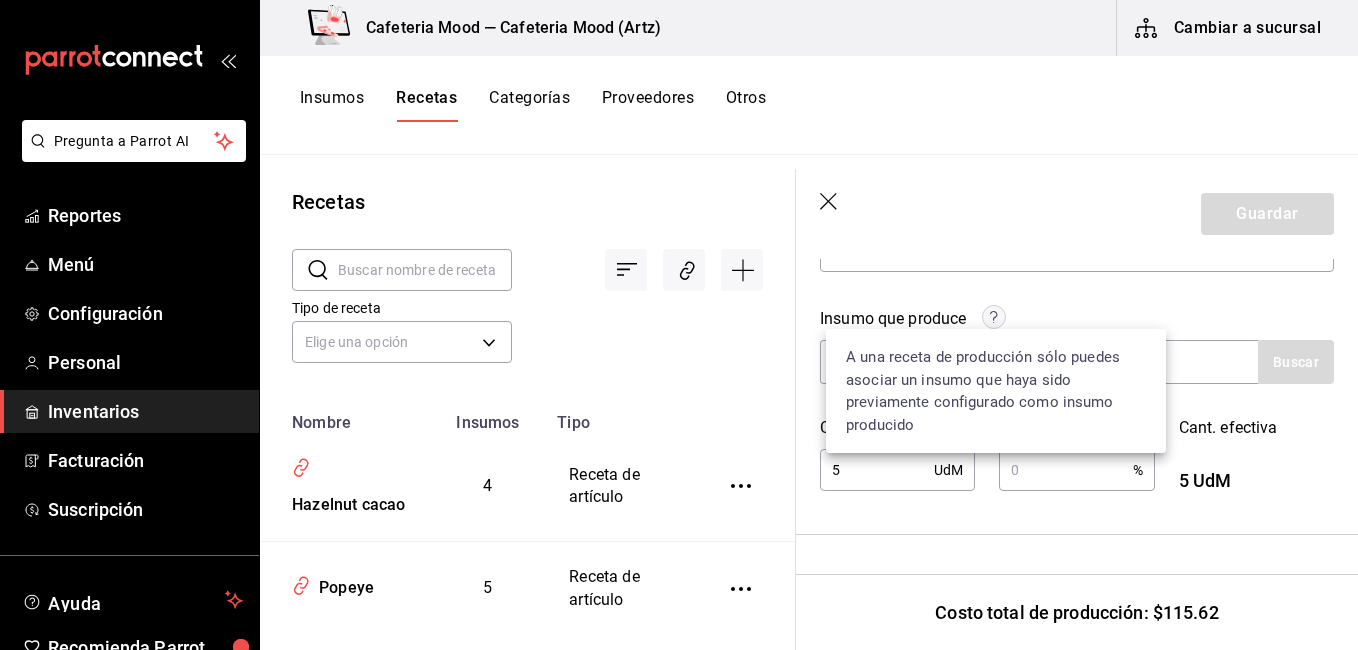 click 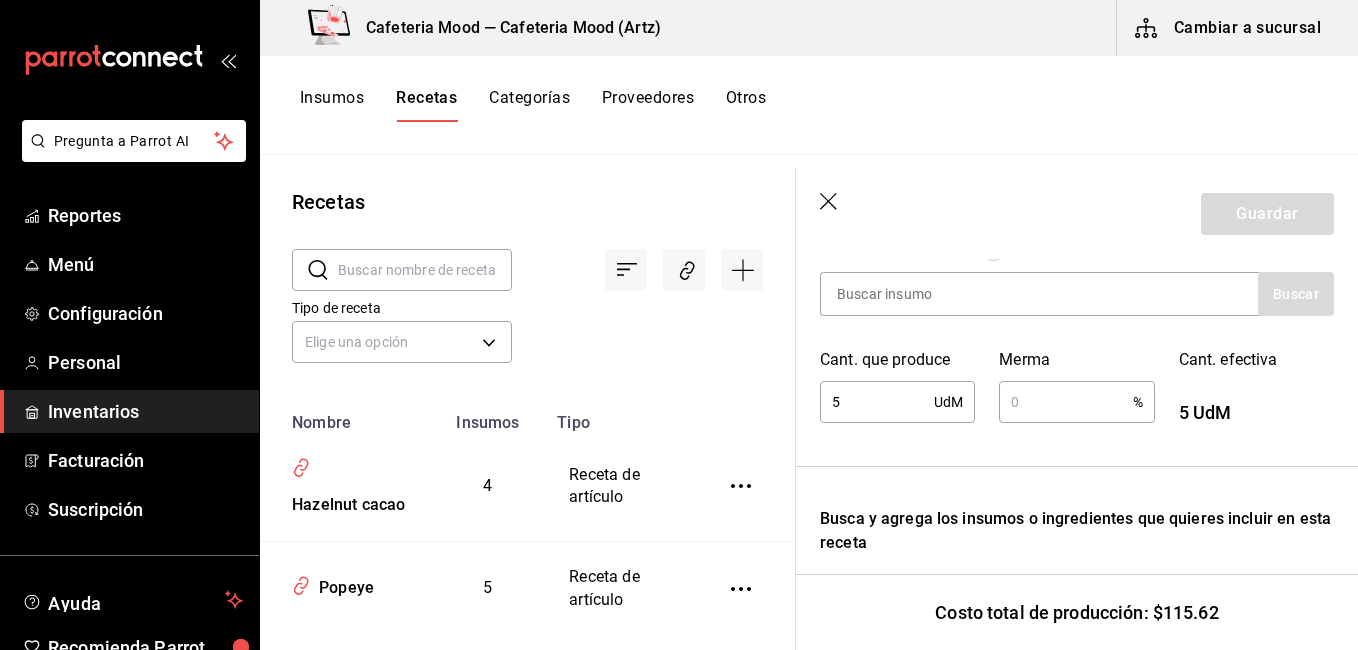 scroll, scrollTop: 330, scrollLeft: 0, axis: vertical 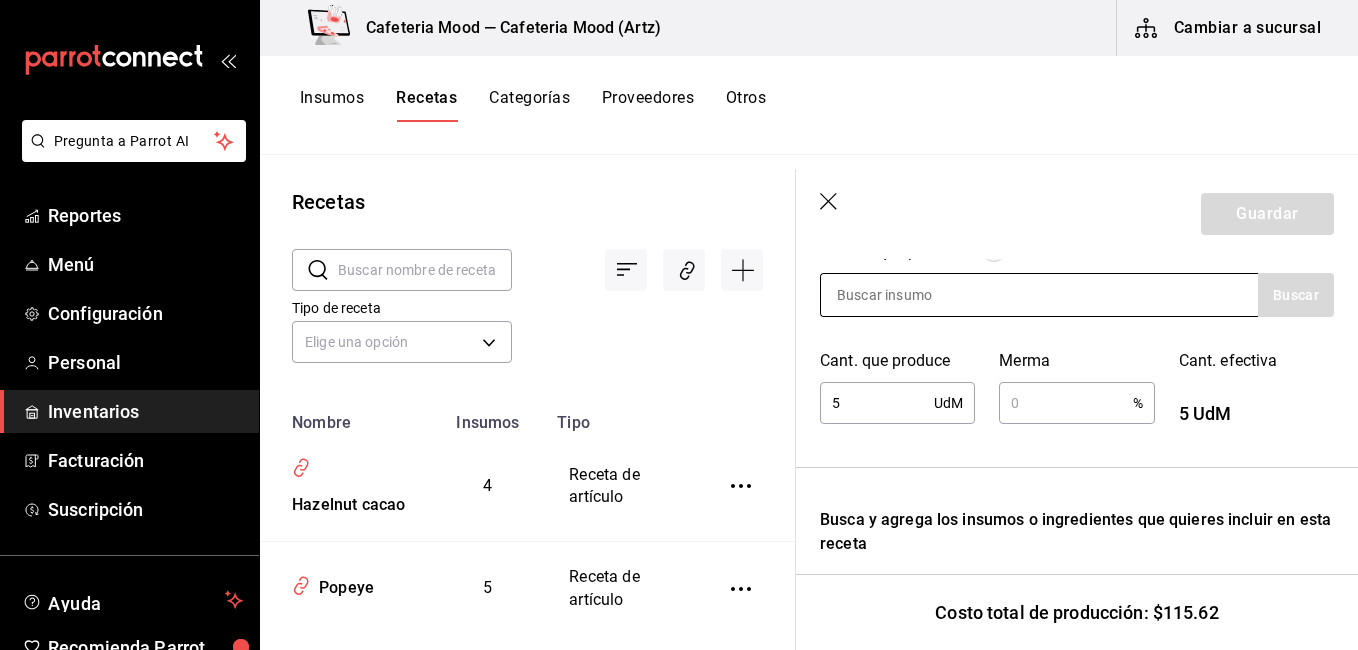 click at bounding box center [921, 295] 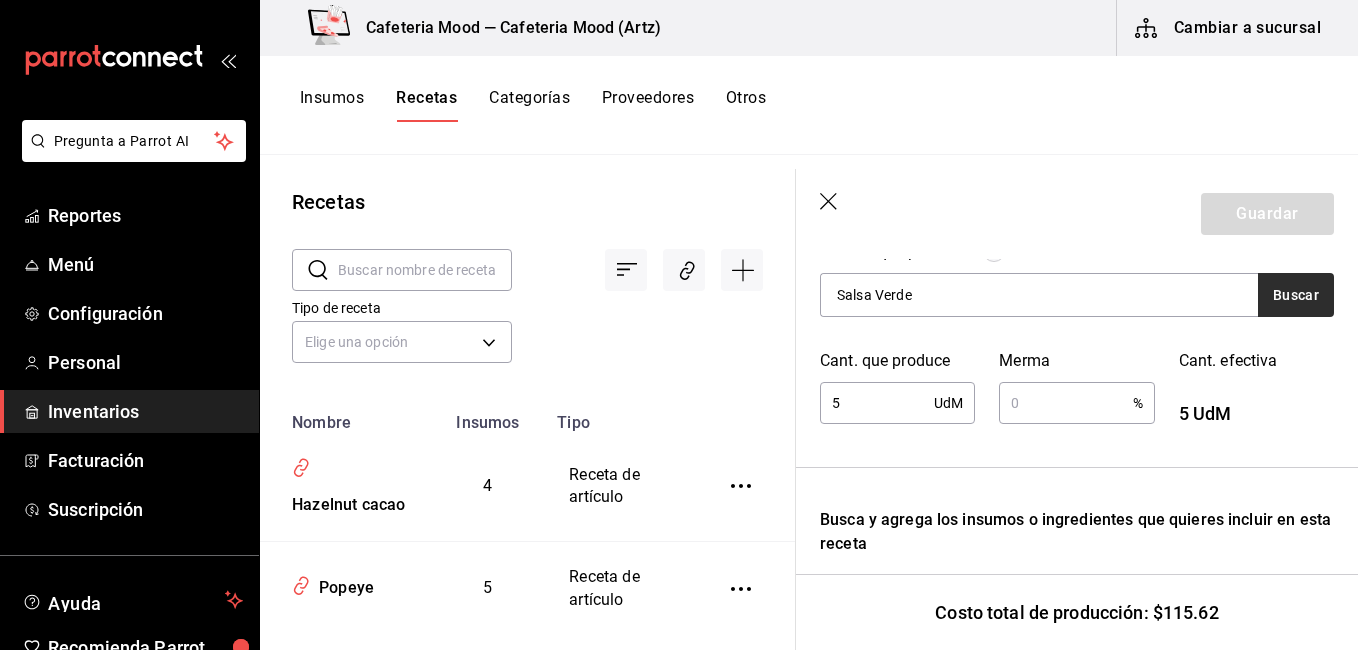 type on "Salsa Verde" 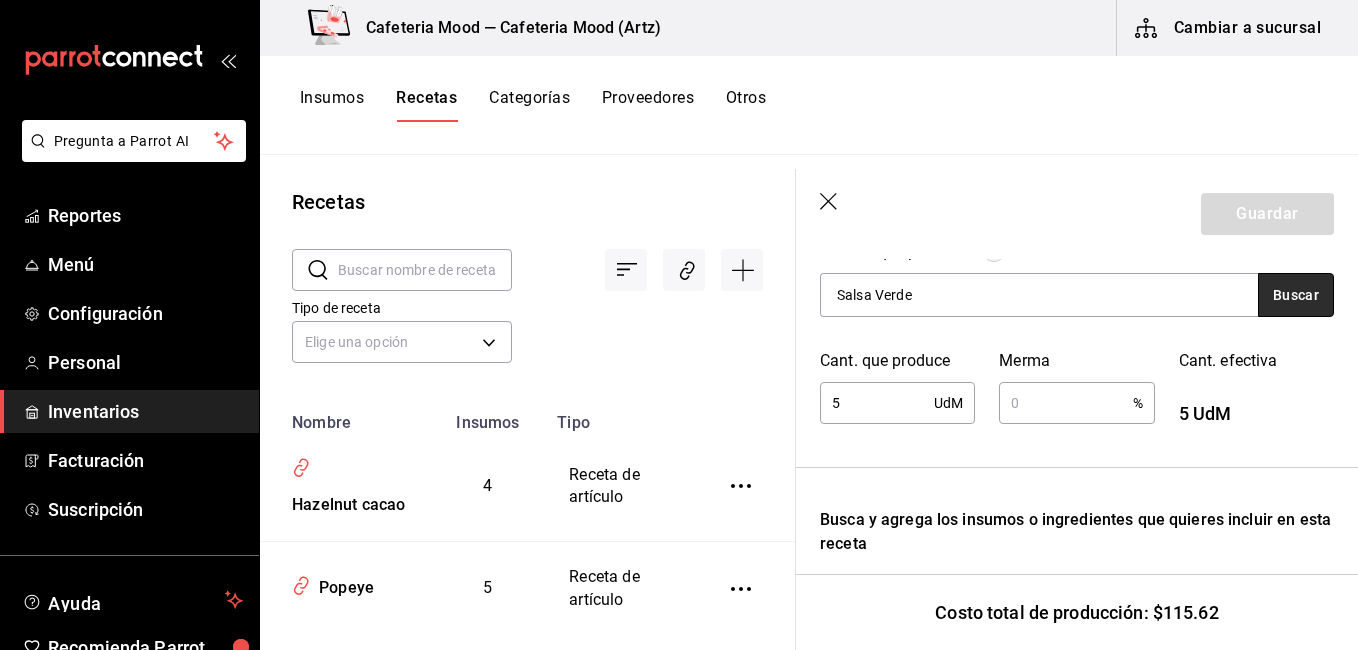 click on "Buscar" at bounding box center (1296, 295) 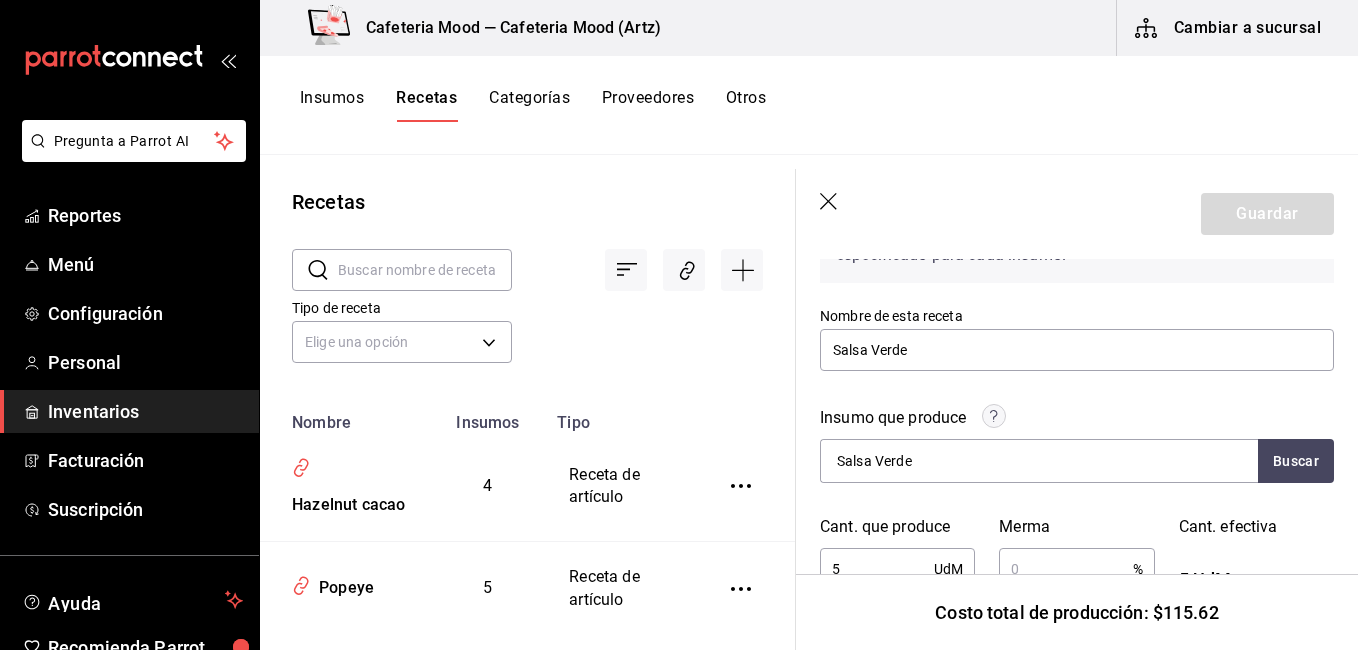 scroll, scrollTop: 163, scrollLeft: 0, axis: vertical 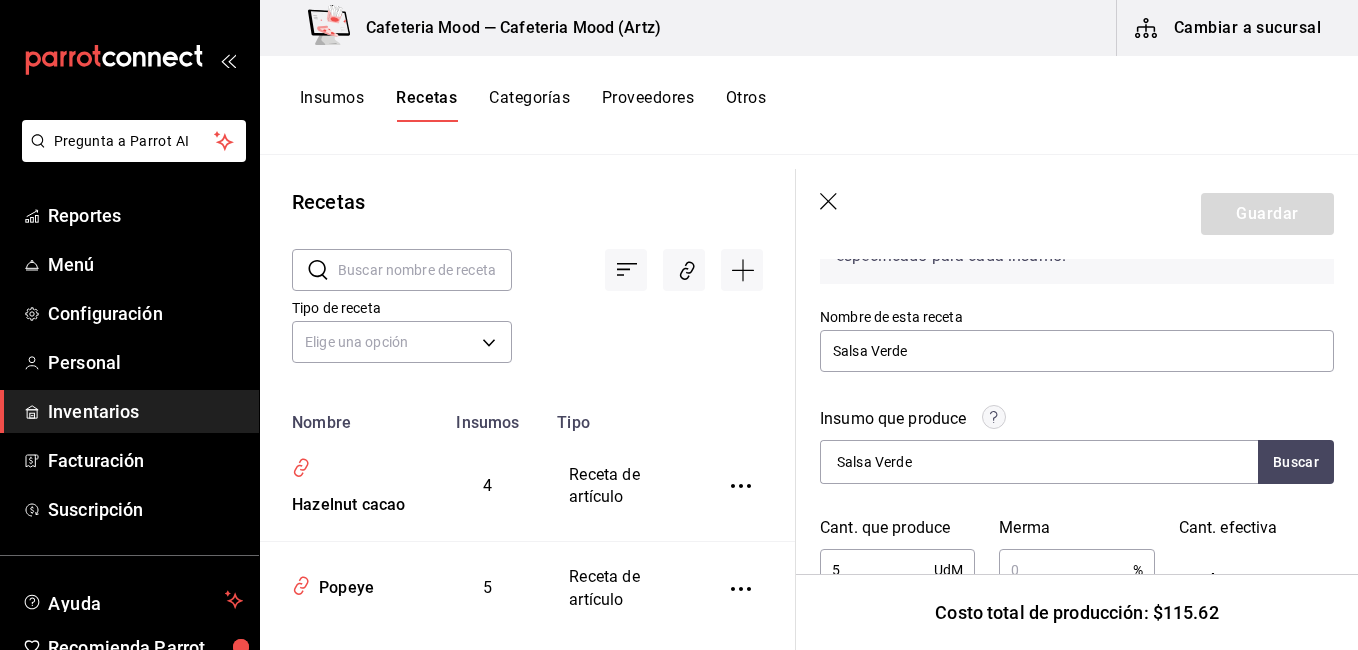 click on "Guardar" at bounding box center (1077, 214) 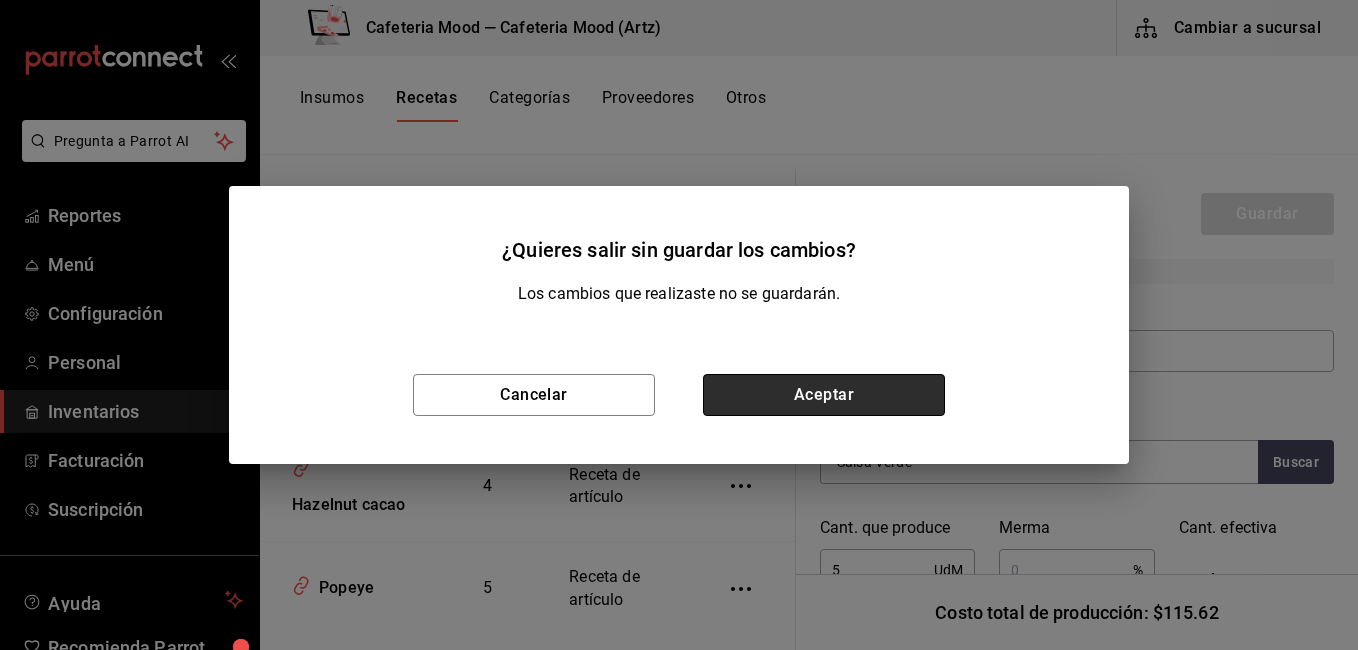 click on "Aceptar" at bounding box center [824, 395] 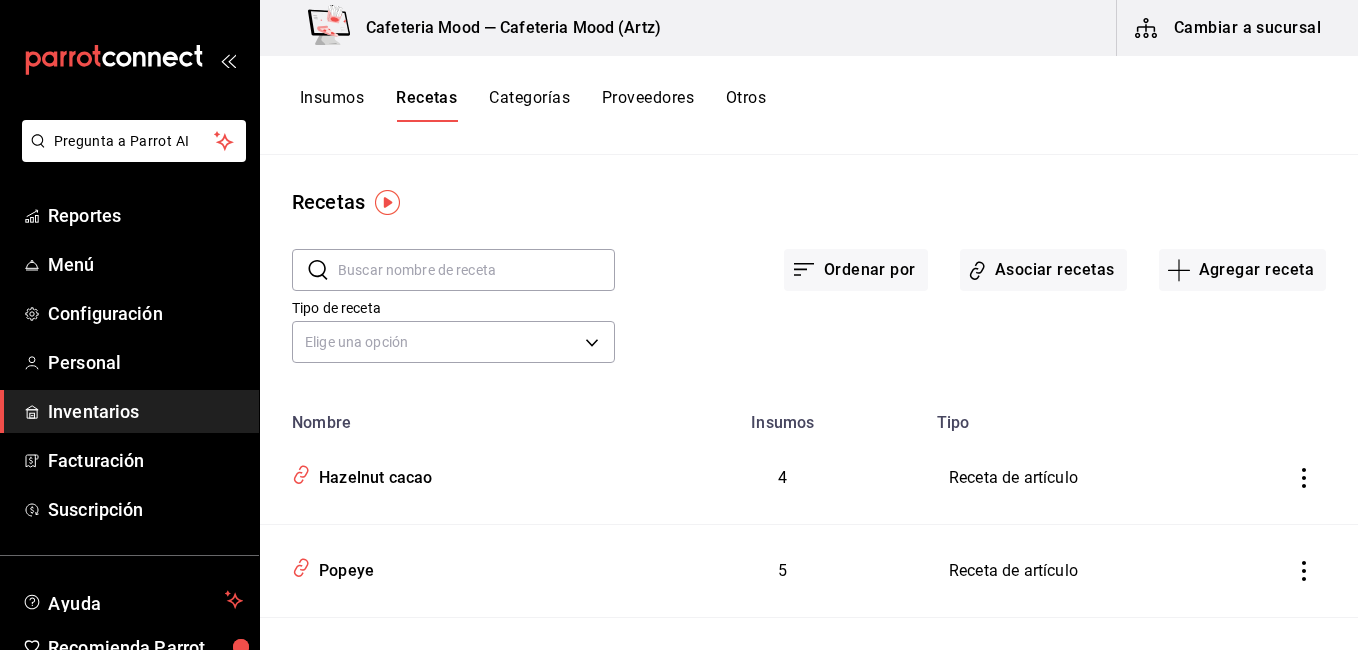 scroll, scrollTop: 0, scrollLeft: 0, axis: both 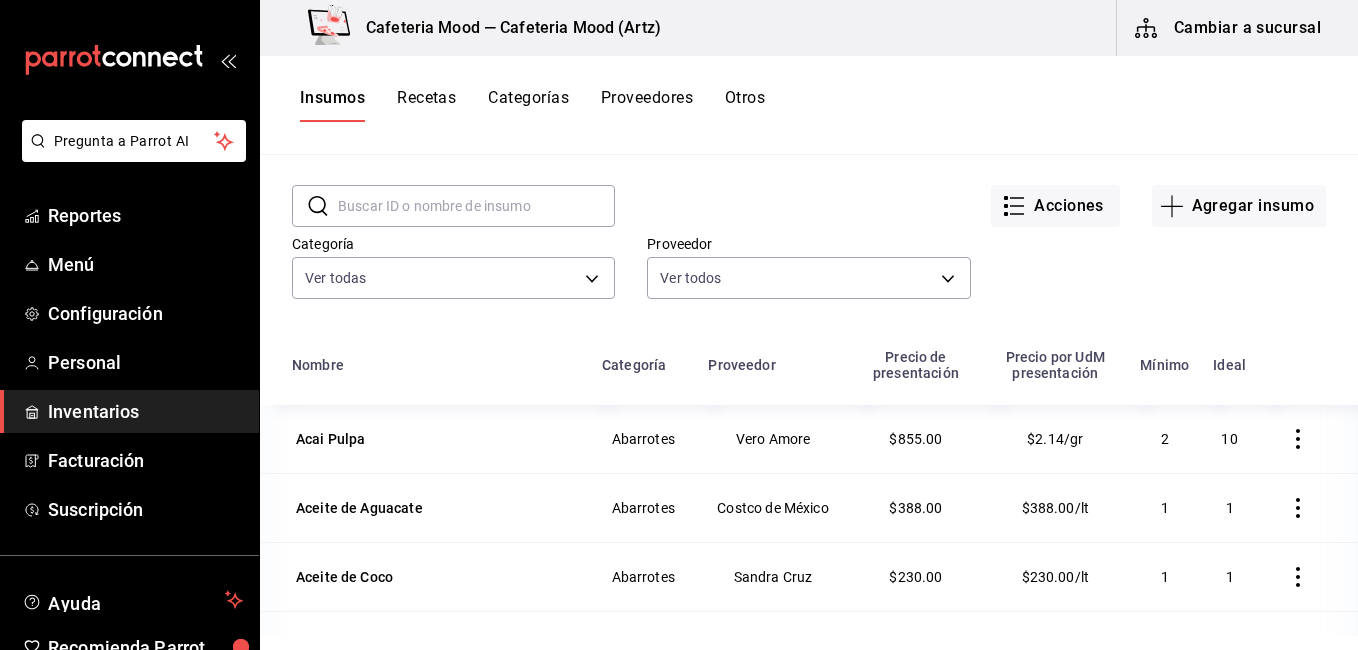 click on "Recetas" at bounding box center (426, 105) 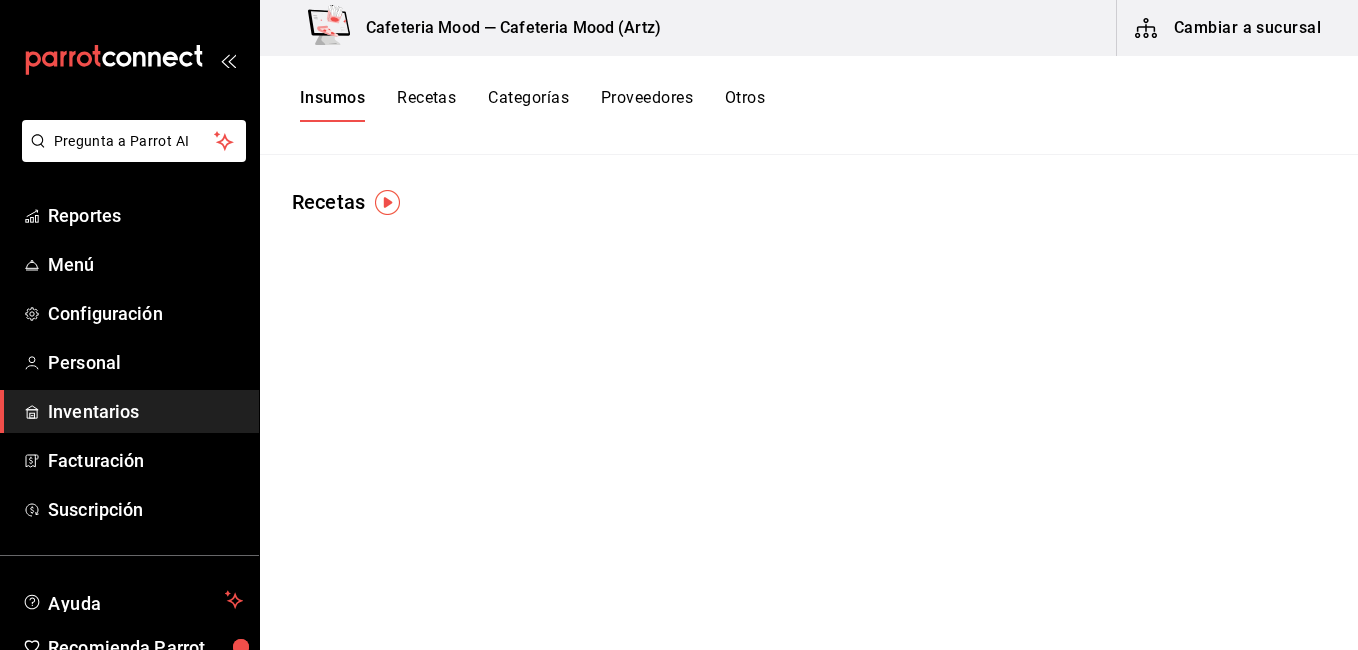 scroll, scrollTop: 0, scrollLeft: 0, axis: both 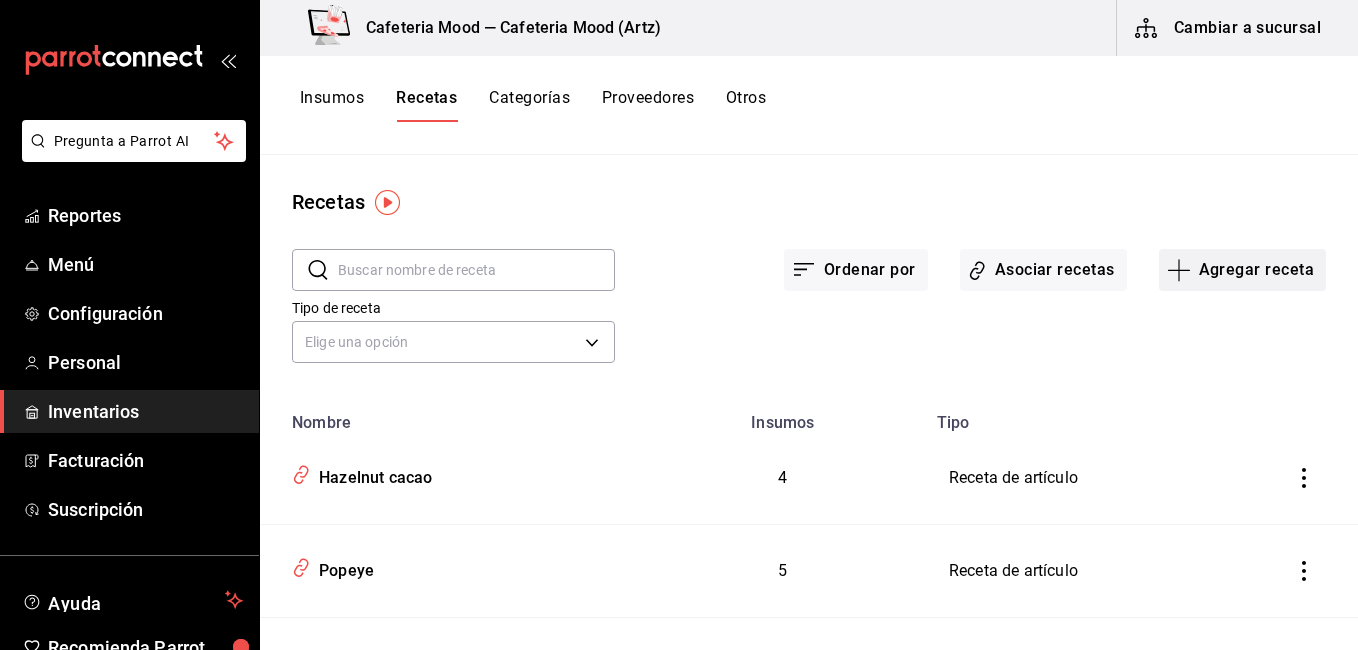 click on "Agregar receta" at bounding box center (1242, 270) 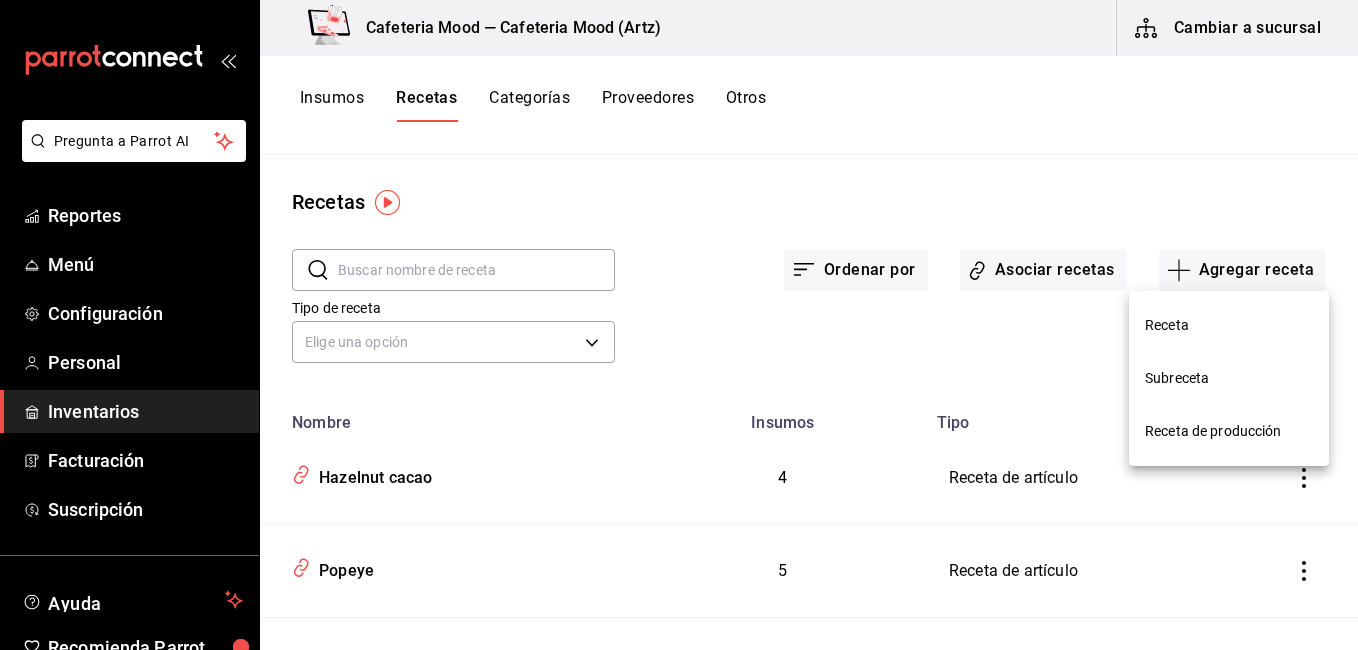 click on "Receta de producción" at bounding box center (1229, 431) 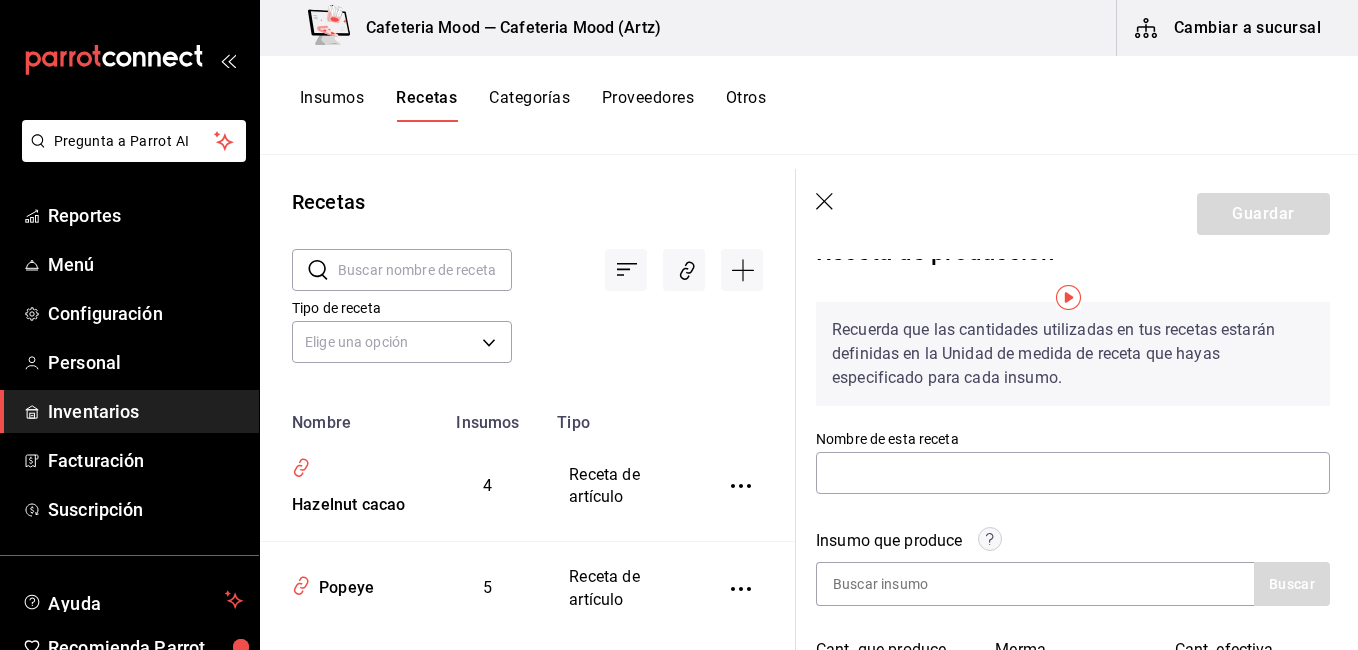 scroll, scrollTop: 0, scrollLeft: 4, axis: horizontal 